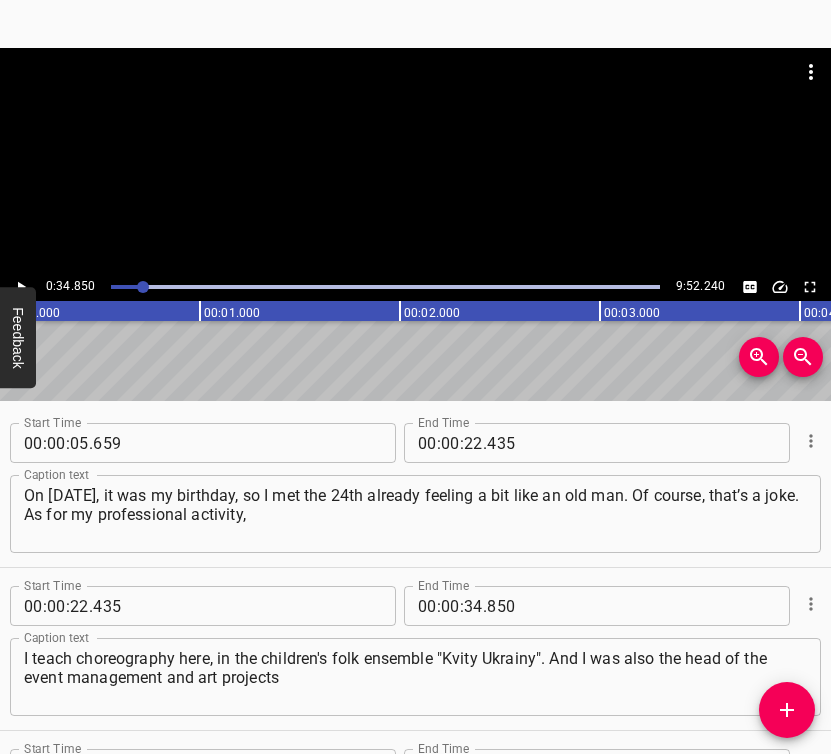 scroll, scrollTop: 0, scrollLeft: 0, axis: both 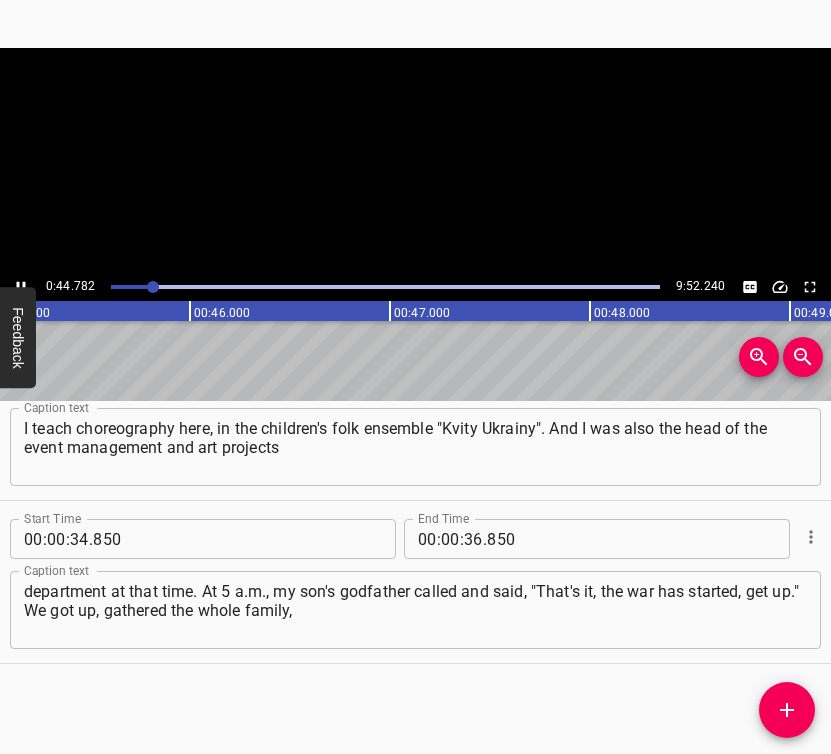 click 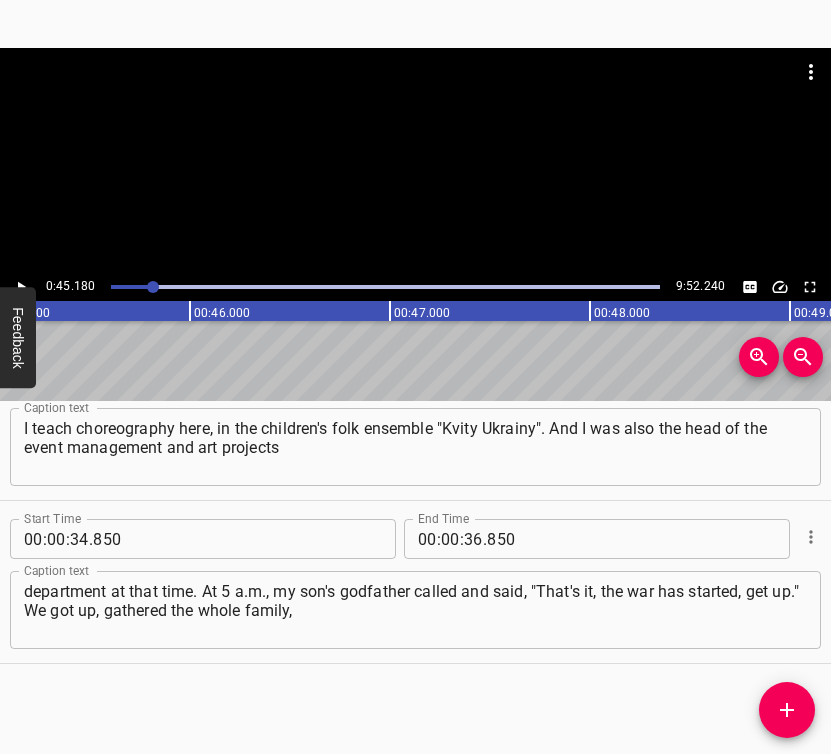 scroll, scrollTop: 0, scrollLeft: 9036, axis: horizontal 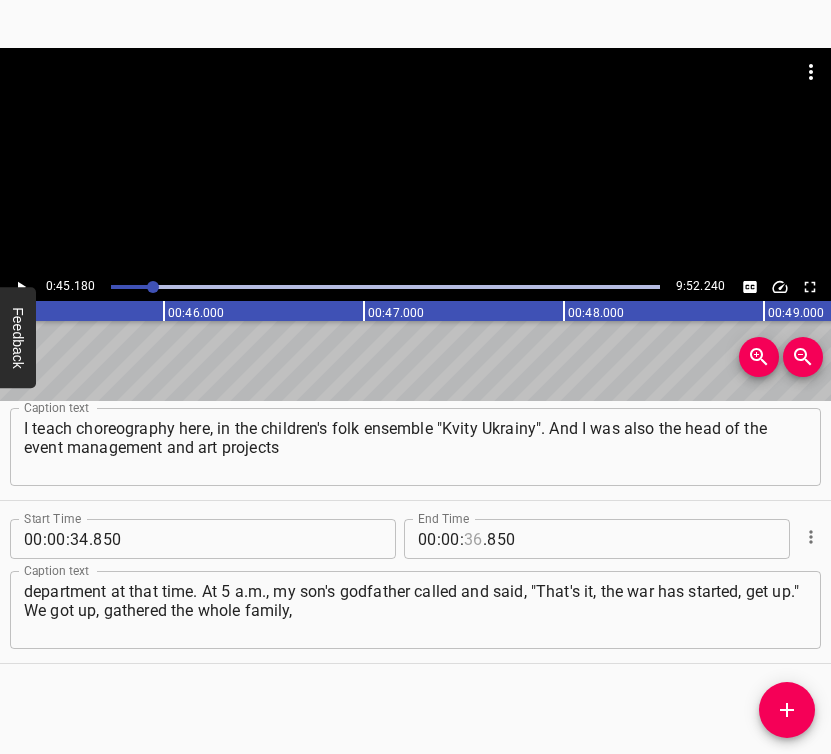 click at bounding box center (473, 539) 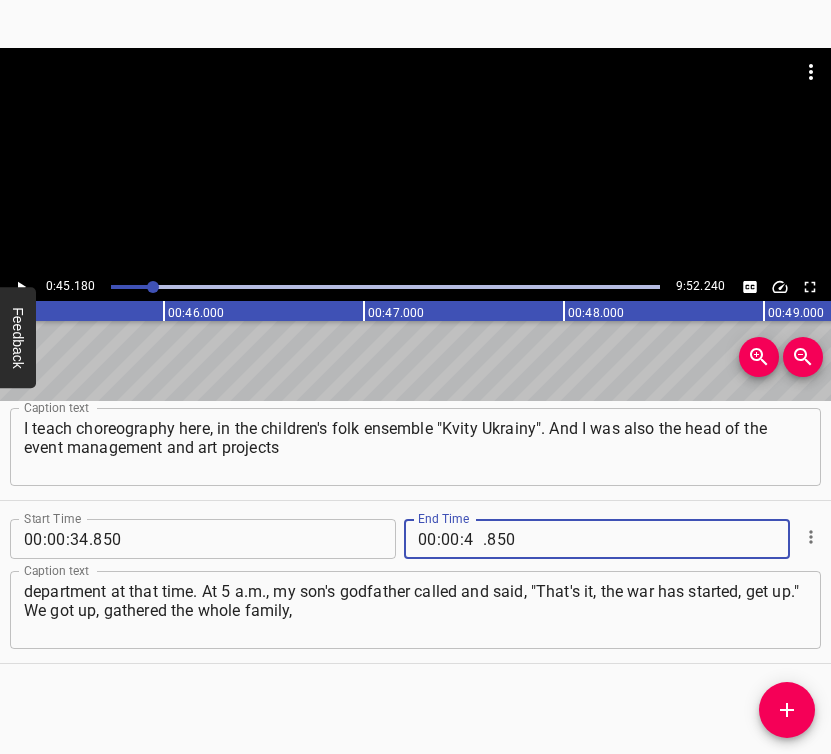 type on "45" 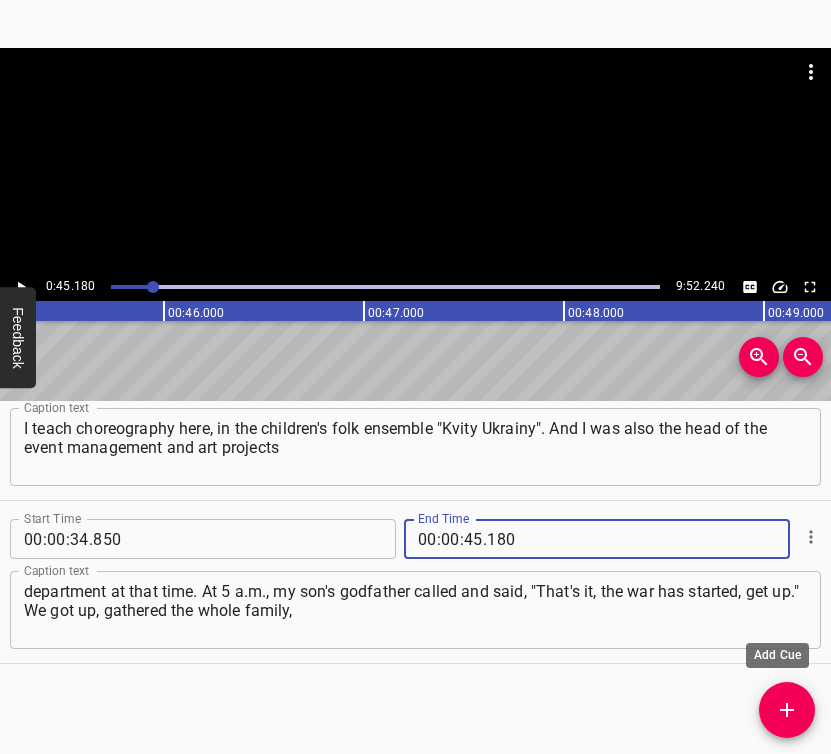 type on "180" 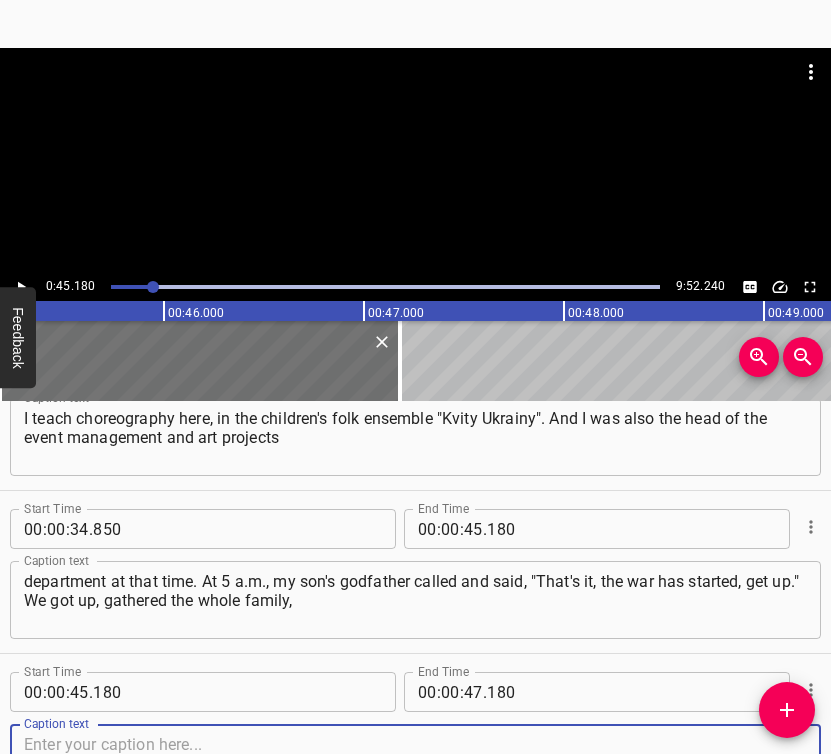 scroll, scrollTop: 393, scrollLeft: 0, axis: vertical 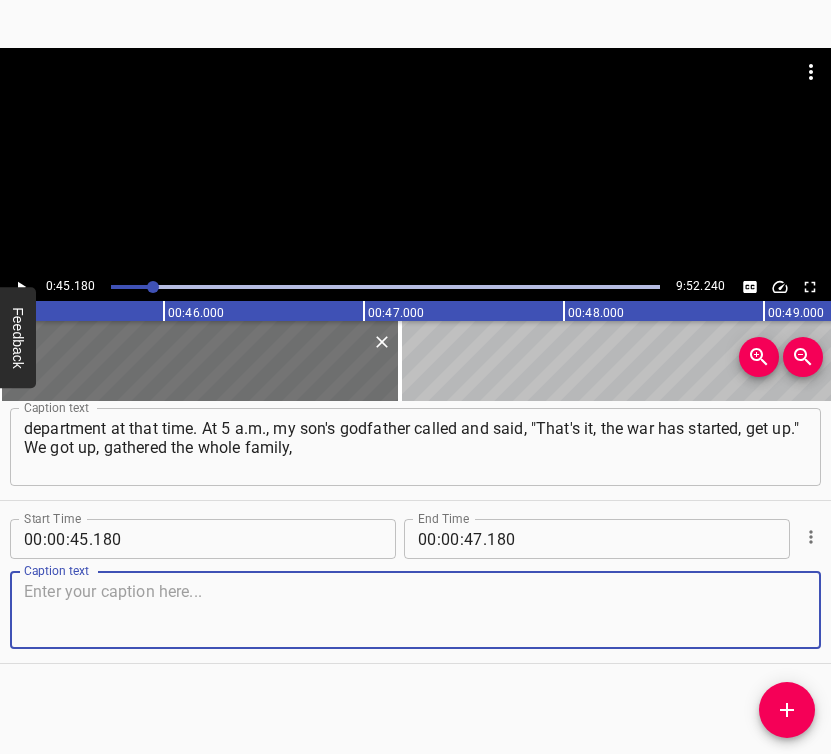 drag, startPoint x: 777, startPoint y: 605, endPoint x: 820, endPoint y: 589, distance: 45.88028 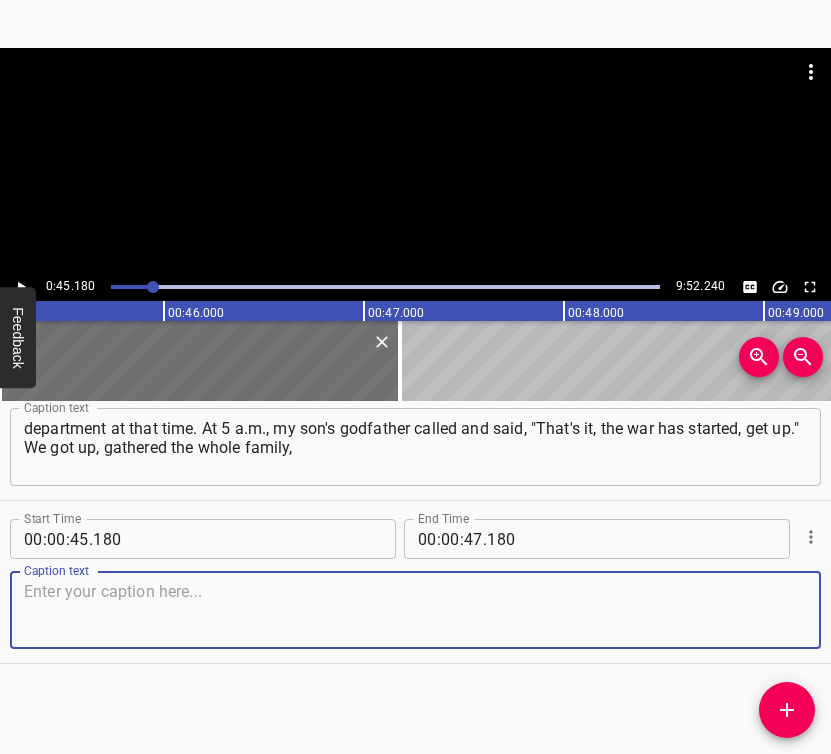 click at bounding box center (415, 610) 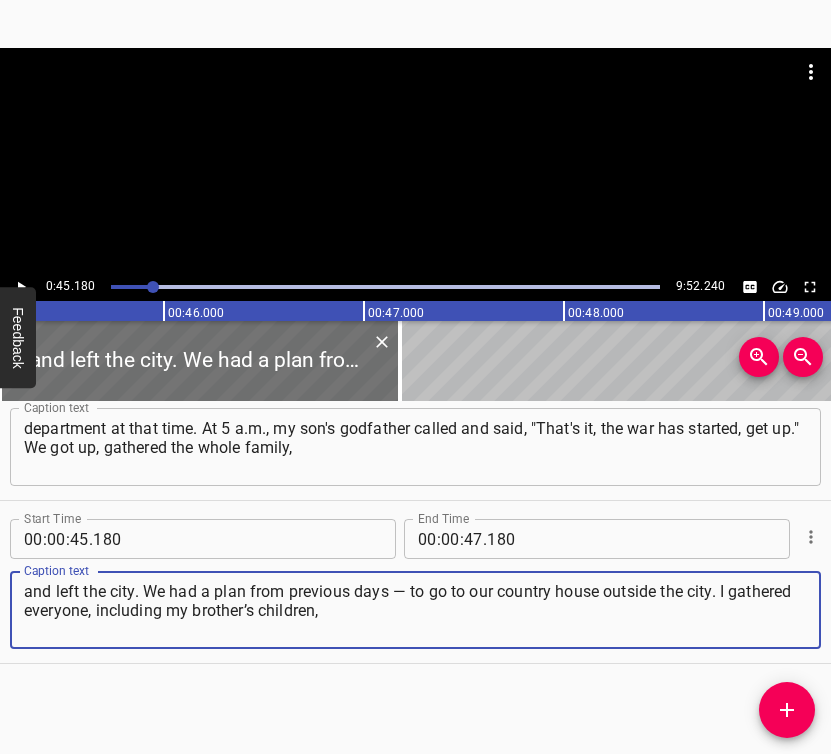 type on "and left the city. We had a plan from previous days — to go to our country house outside the city. I gathered everyone, including my brother’s children," 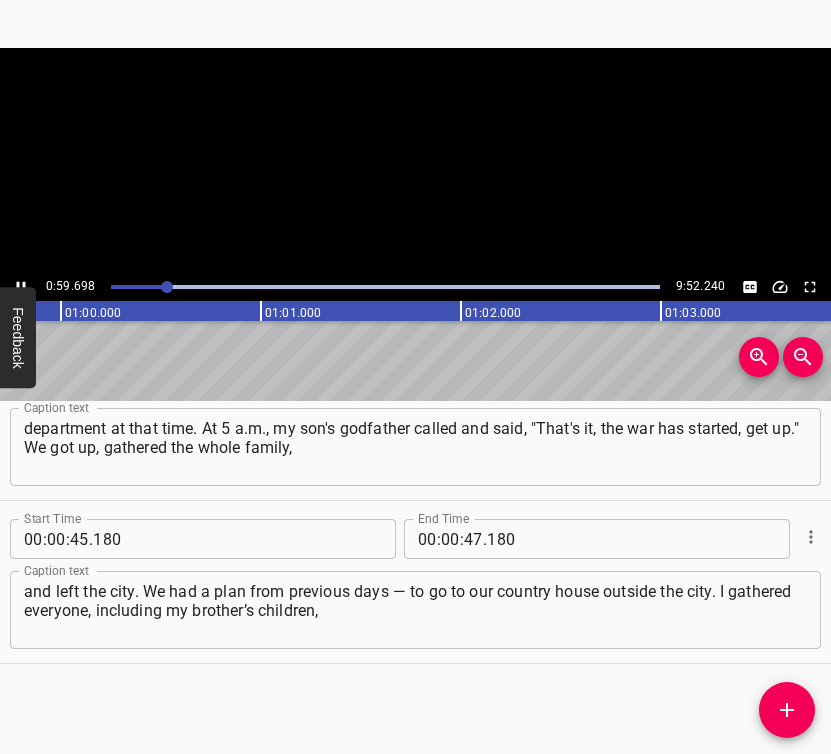 click at bounding box center (21, 287) 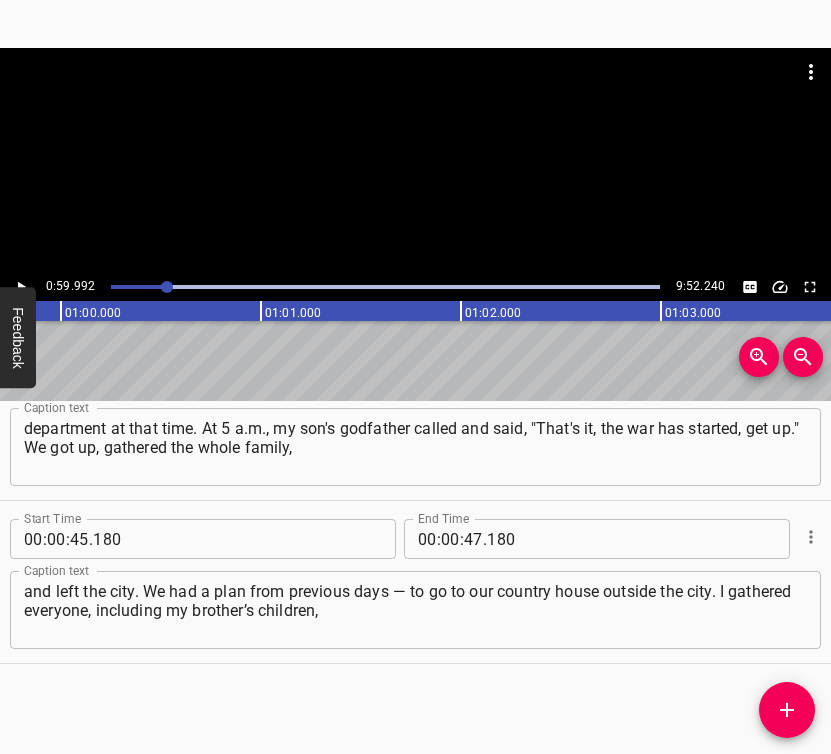 scroll, scrollTop: 0, scrollLeft: 11998, axis: horizontal 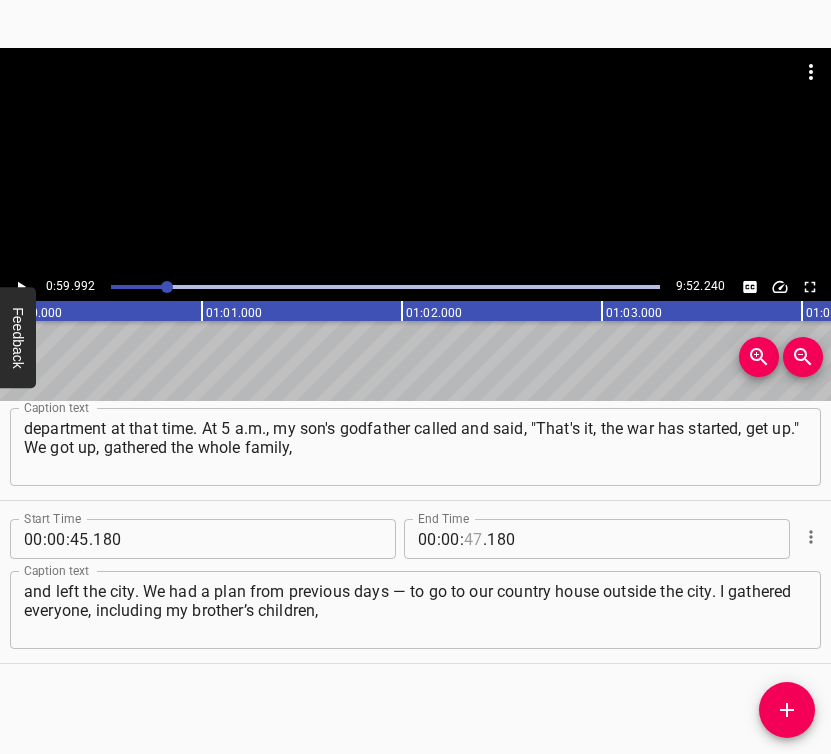 click at bounding box center [473, 539] 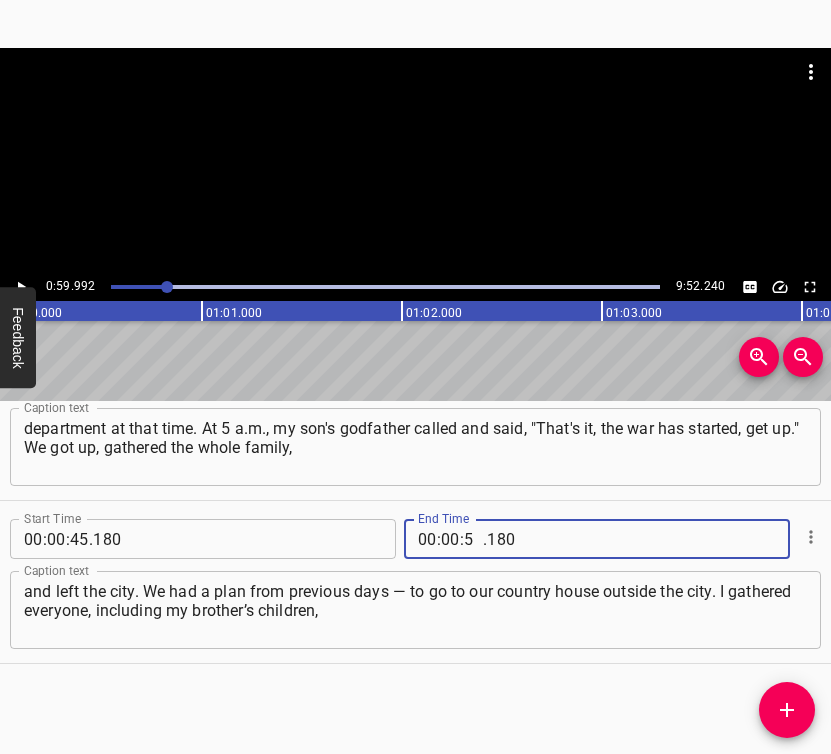 type on "59" 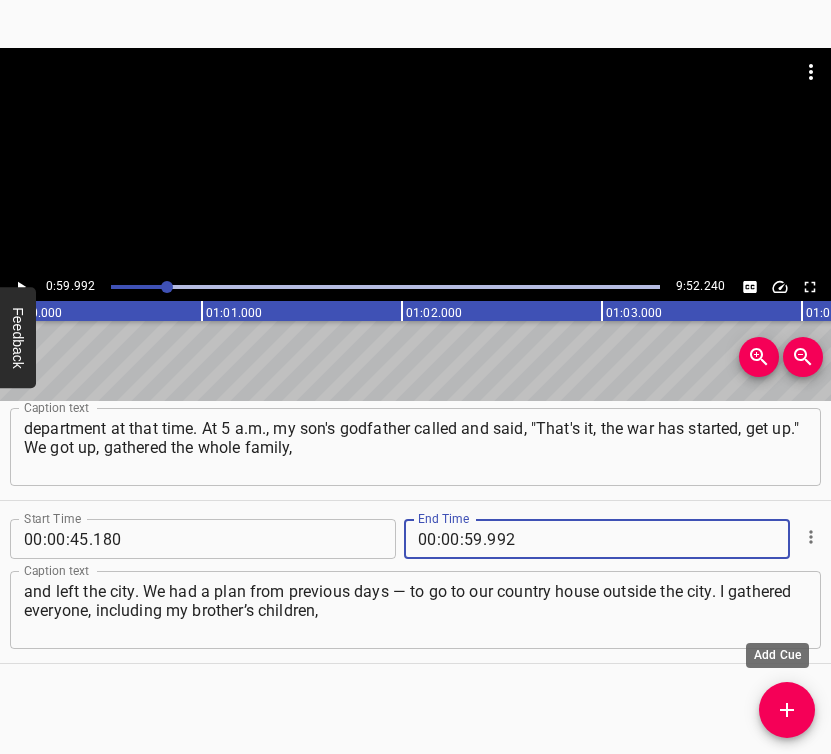 type on "992" 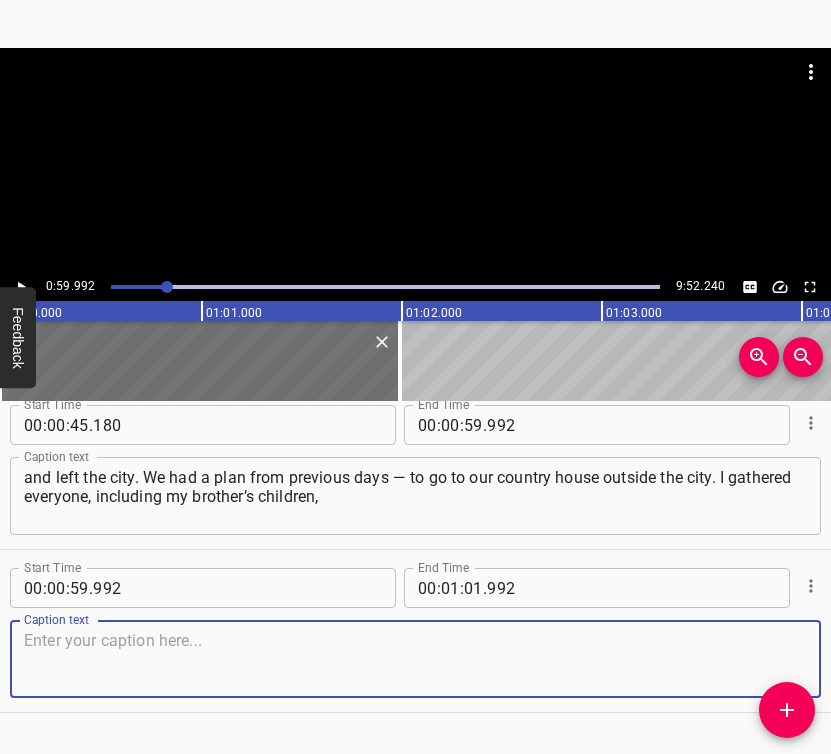scroll, scrollTop: 556, scrollLeft: 0, axis: vertical 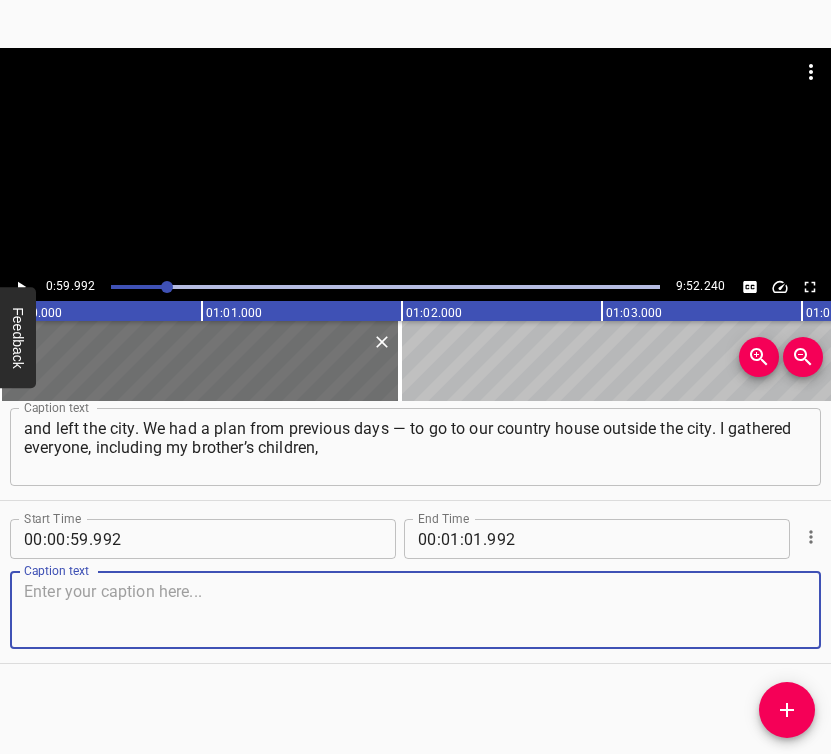 drag, startPoint x: 744, startPoint y: 607, endPoint x: 826, endPoint y: 561, distance: 94.02127 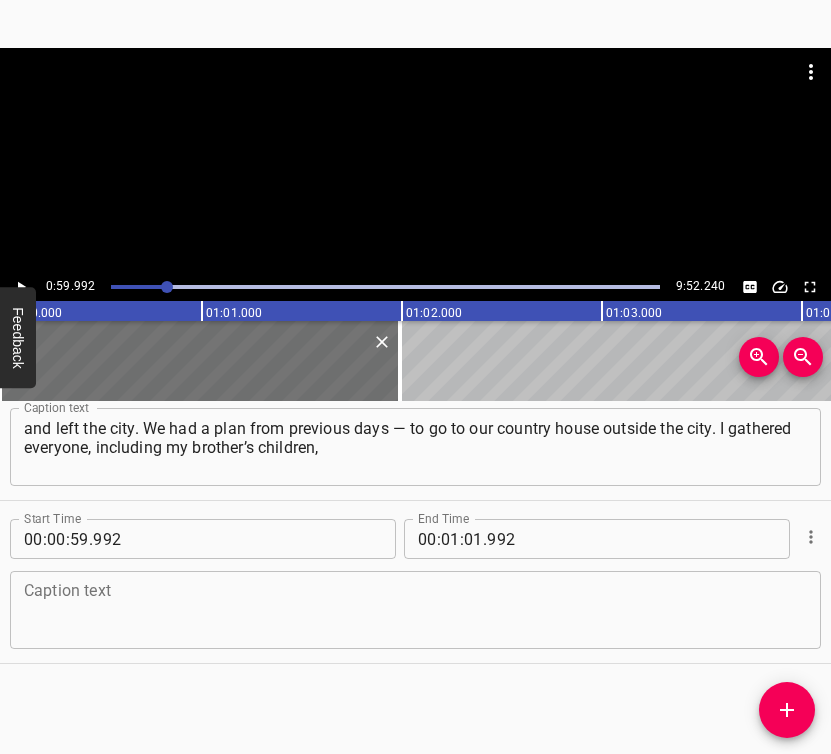 click at bounding box center [415, 610] 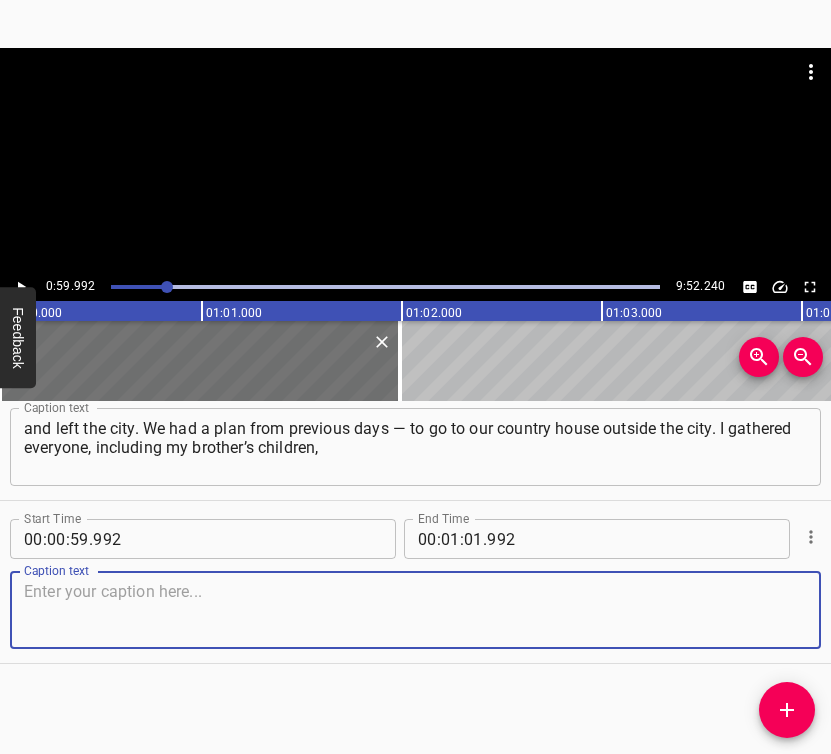 paste on "but it so happened that our dacha was located past [GEOGRAPHIC_DATA]. In short, I took them there. I had a pump-action shotgun, so I took it and went to [GEOGRAPHIC_DATA]," 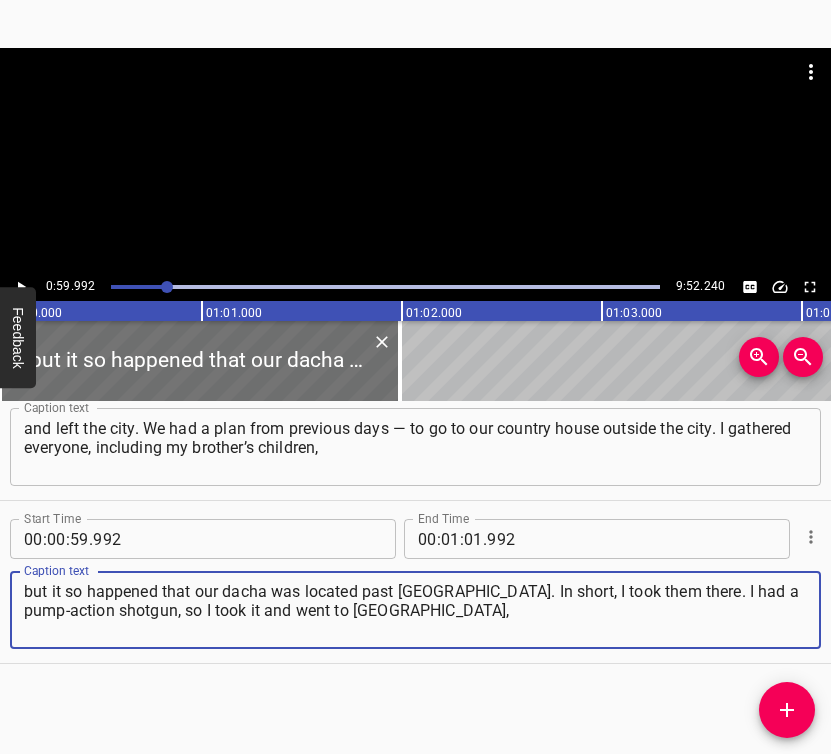 type on "but it so happened that our dacha was located past [GEOGRAPHIC_DATA]. In short, I took them there. I had a pump-action shotgun, so I took it and went to [GEOGRAPHIC_DATA]," 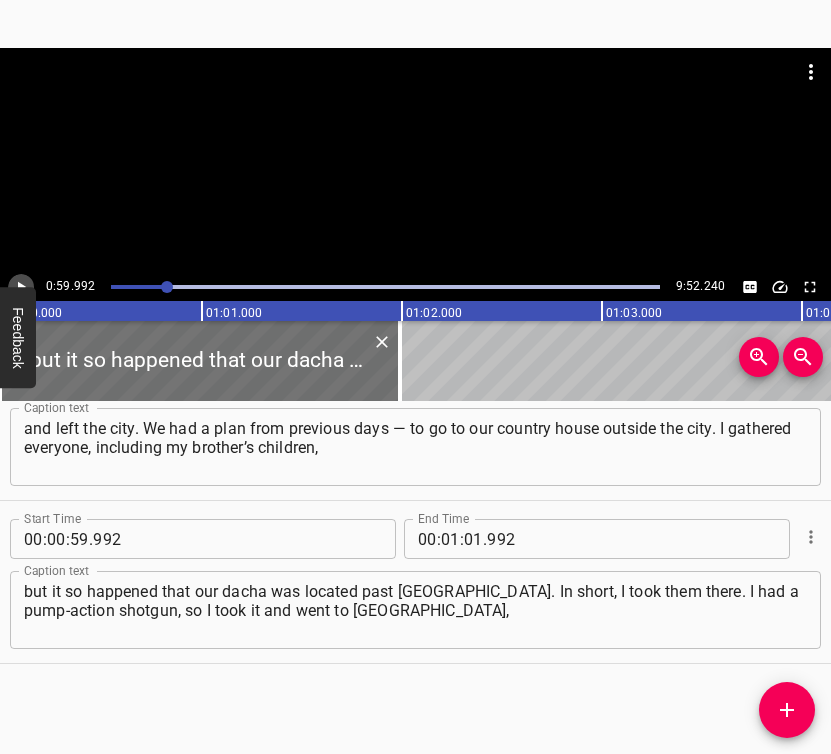 click 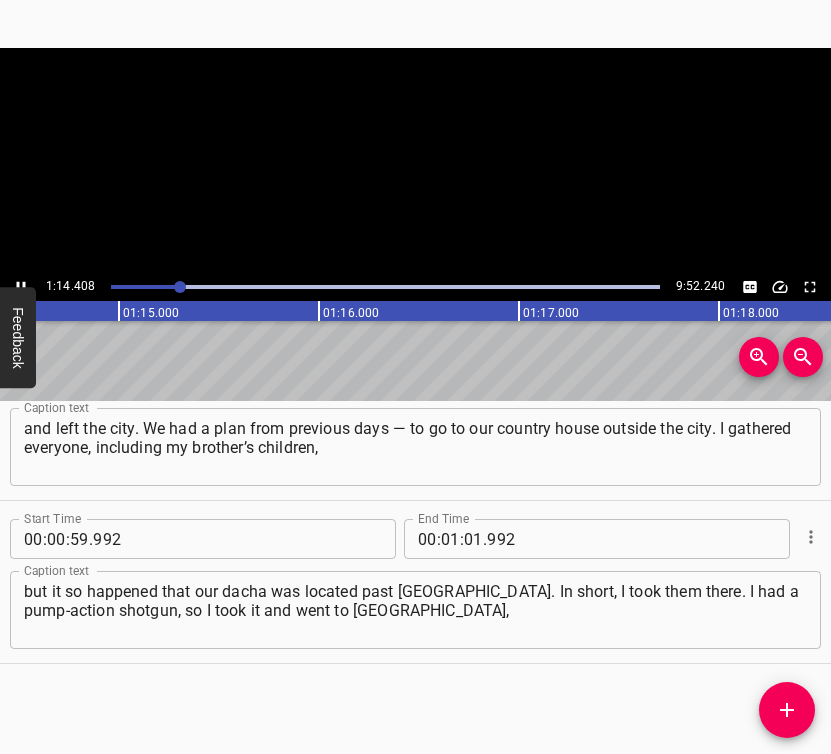 click 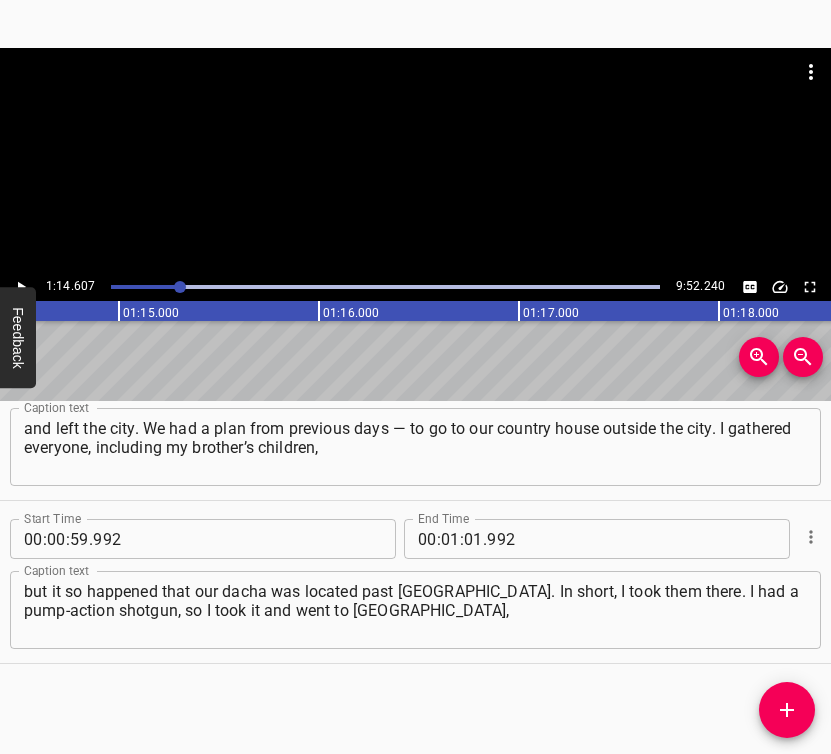 scroll, scrollTop: 0, scrollLeft: 14921, axis: horizontal 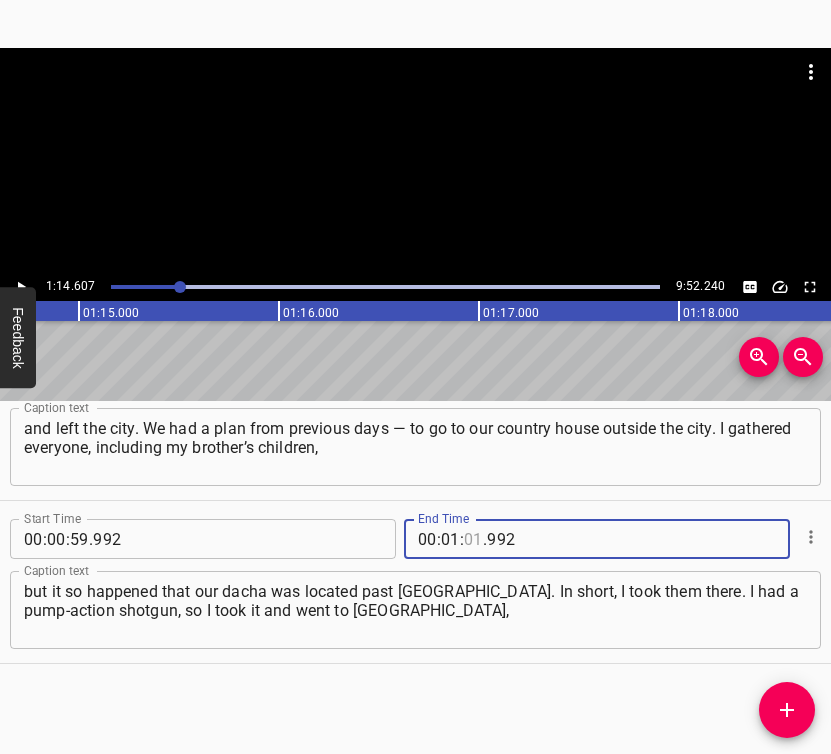 click at bounding box center [473, 539] 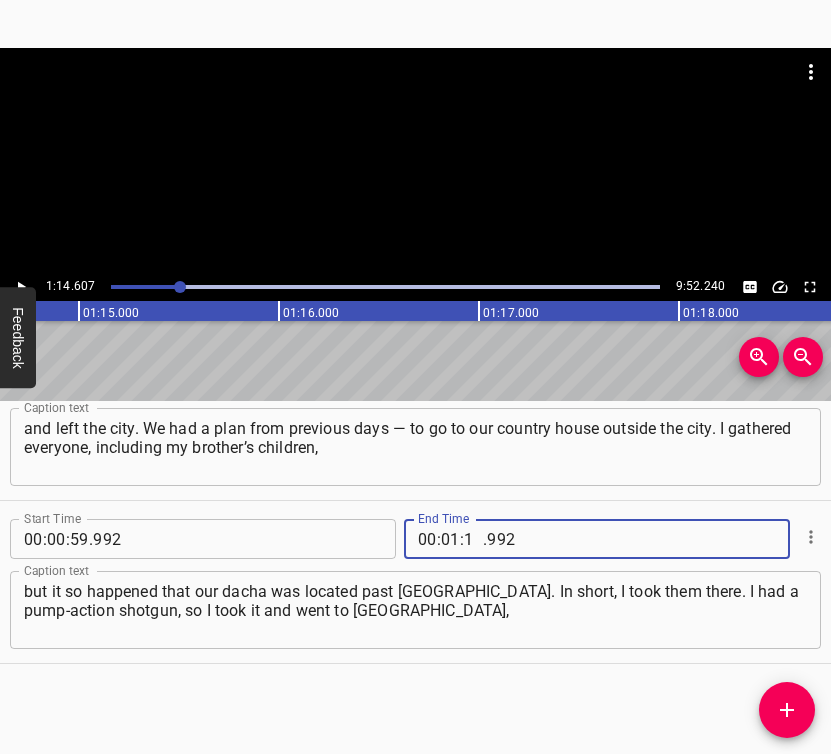 type on "14" 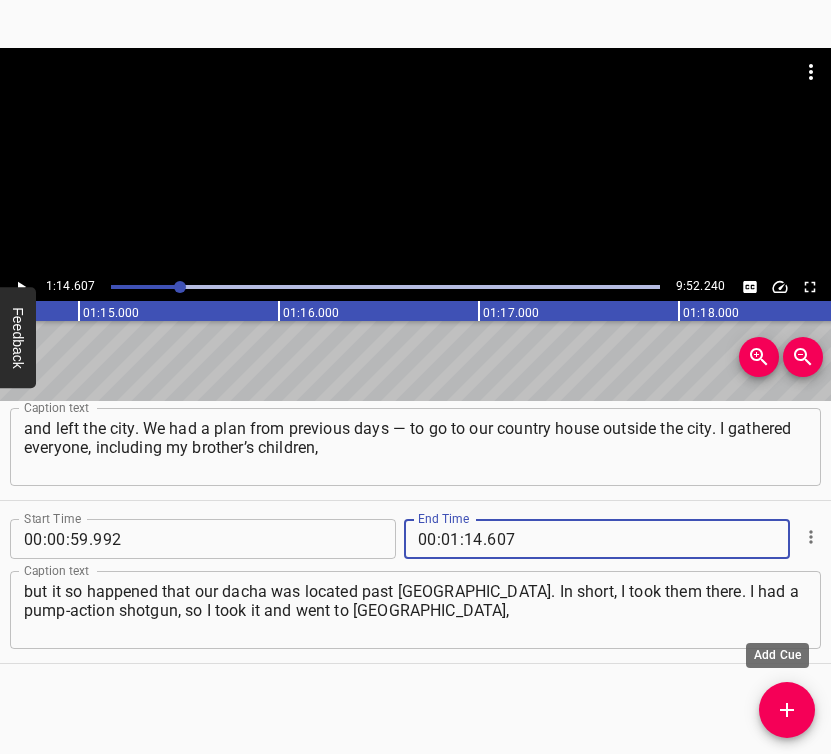 type on "607" 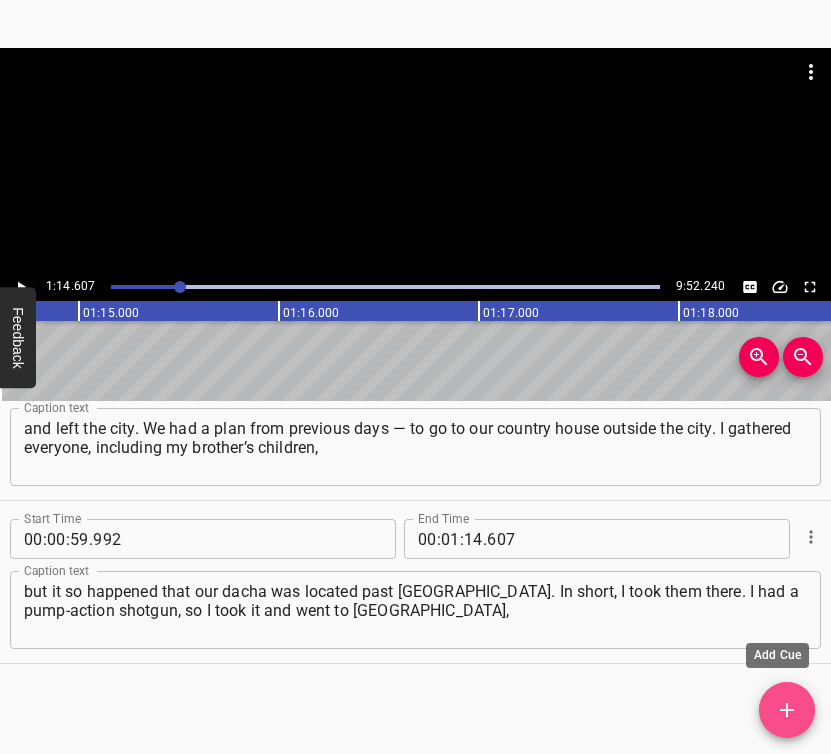 click 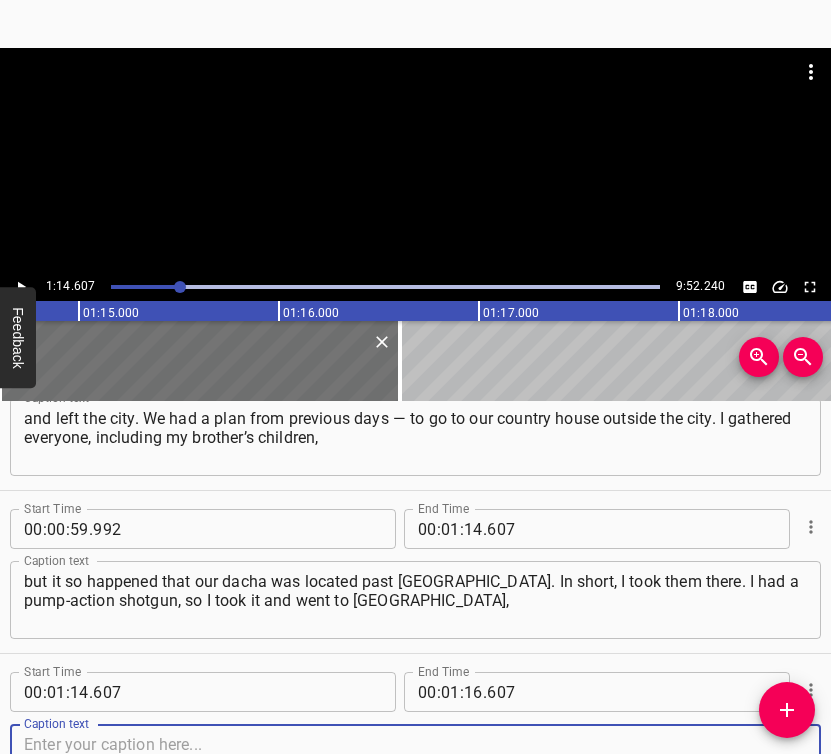 scroll, scrollTop: 719, scrollLeft: 0, axis: vertical 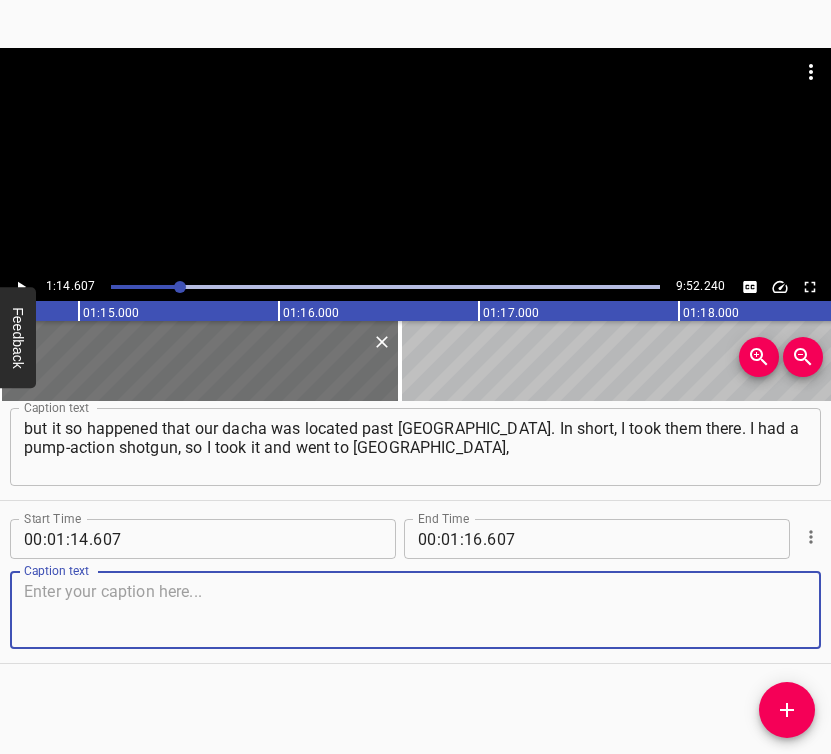 click at bounding box center (415, 610) 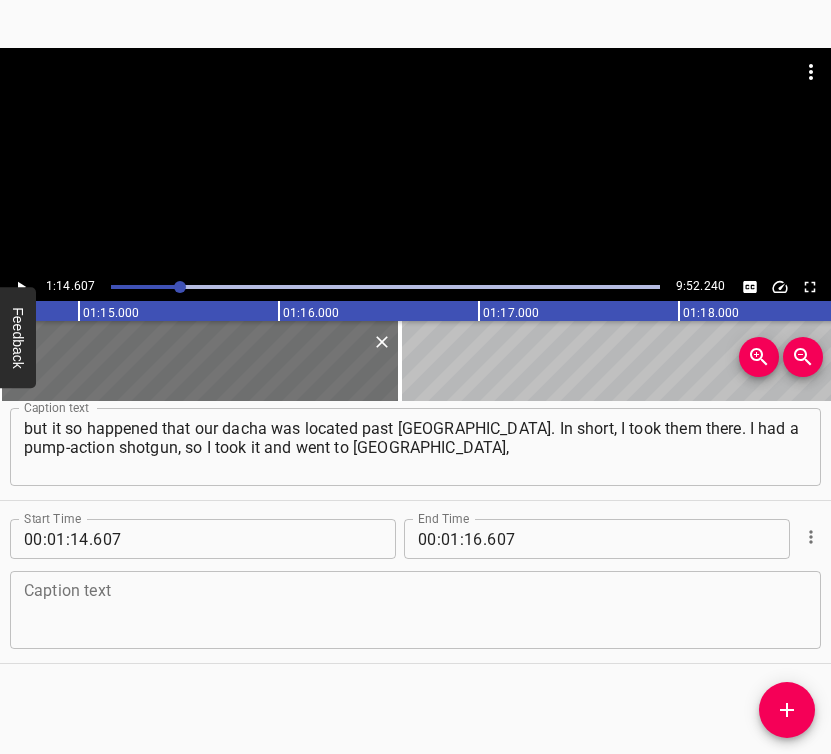 click at bounding box center (415, 610) 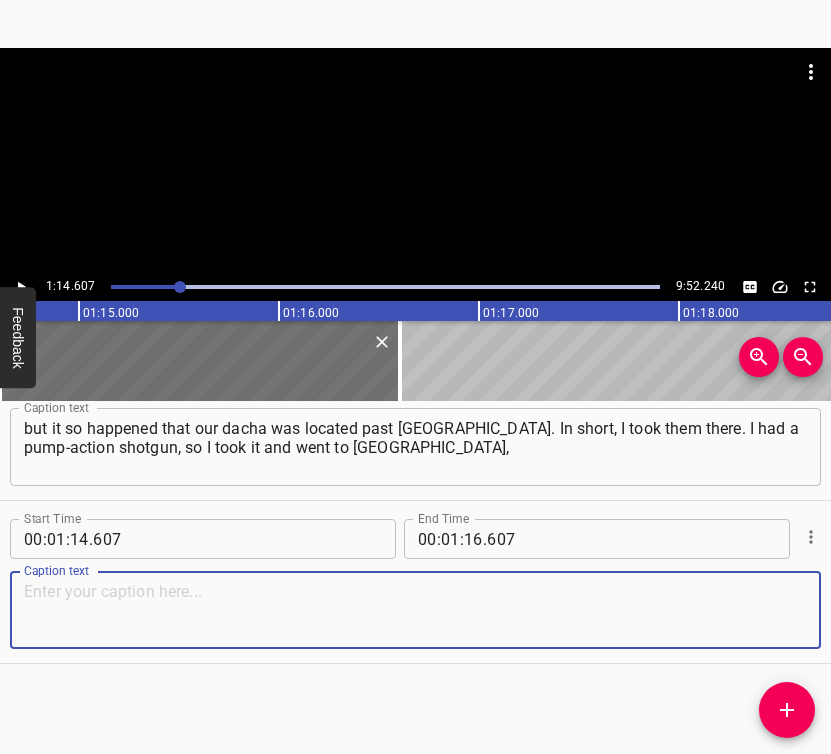 paste on "thinking I would be useful there, and they would be safe at the dacha. But it turned out exactly the opposite: the enemy was stopped before reaching [GEOGRAPHIC_DATA]," 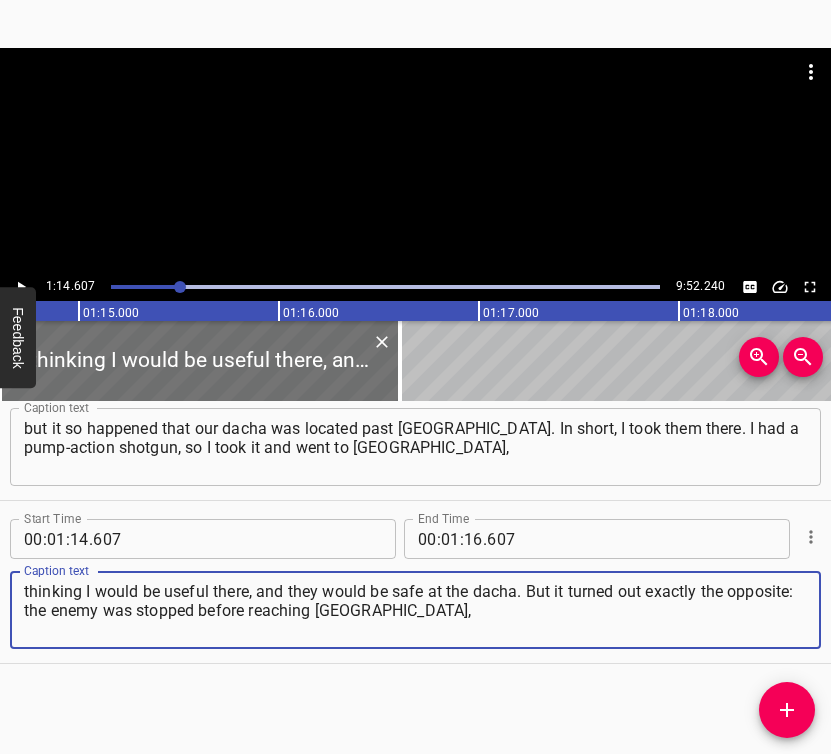 type on "thinking I would be useful there, and they would be safe at the dacha. But it turned out exactly the opposite: the enemy was stopped before reaching [GEOGRAPHIC_DATA]," 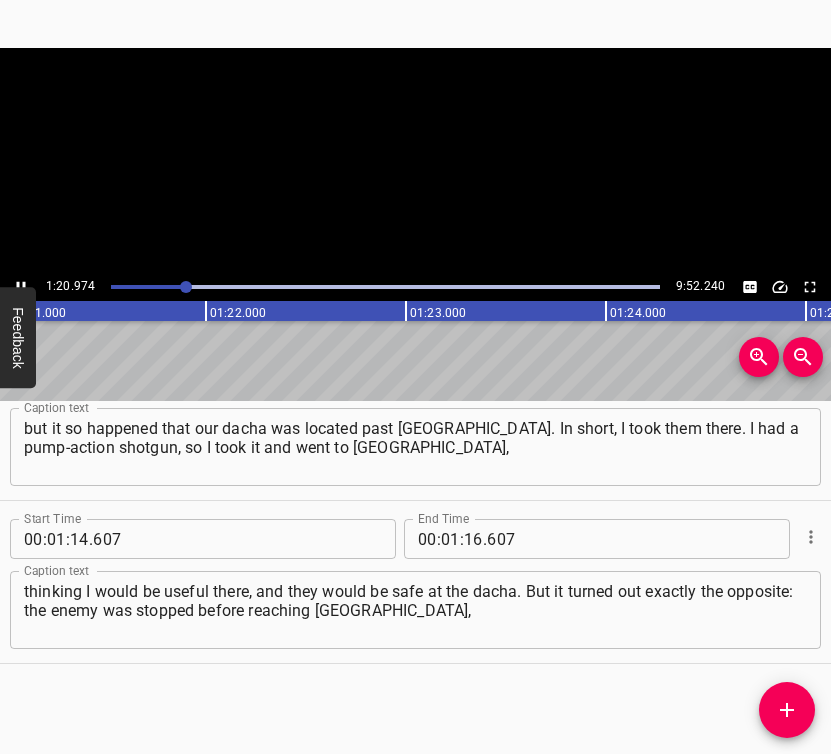 click at bounding box center (21, 287) 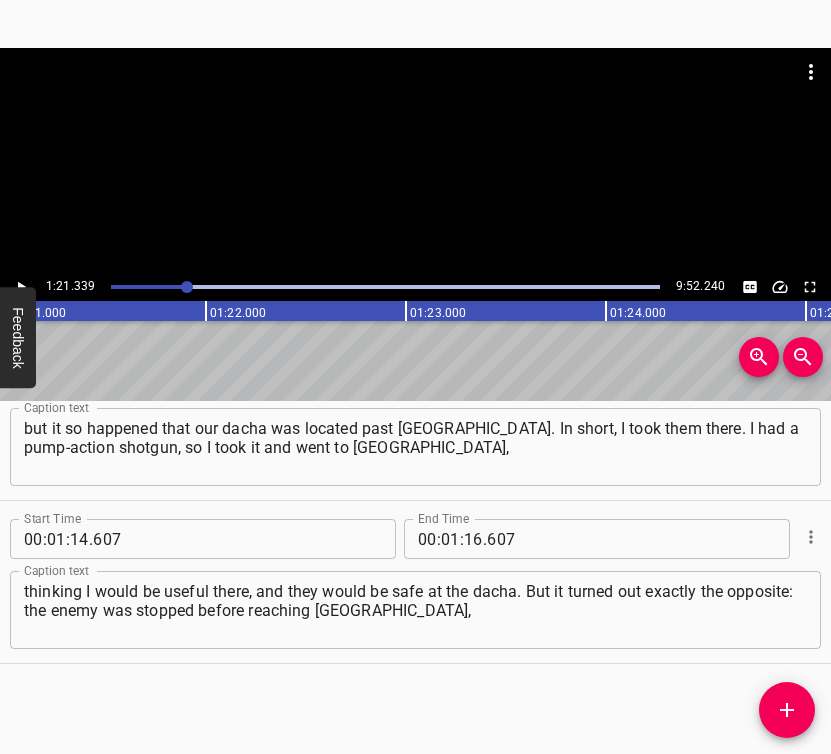 scroll, scrollTop: 0, scrollLeft: 16267, axis: horizontal 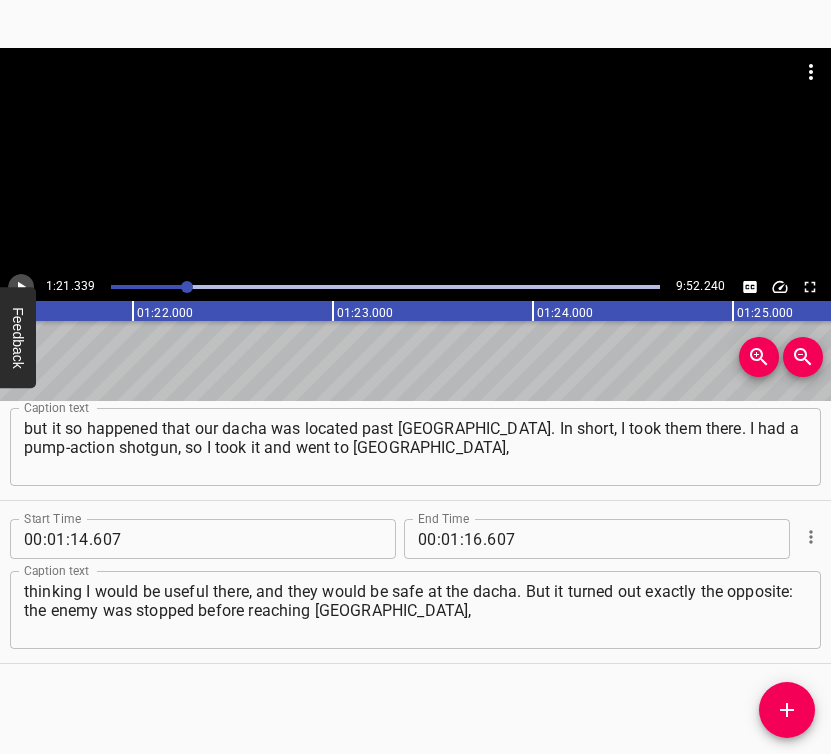 click 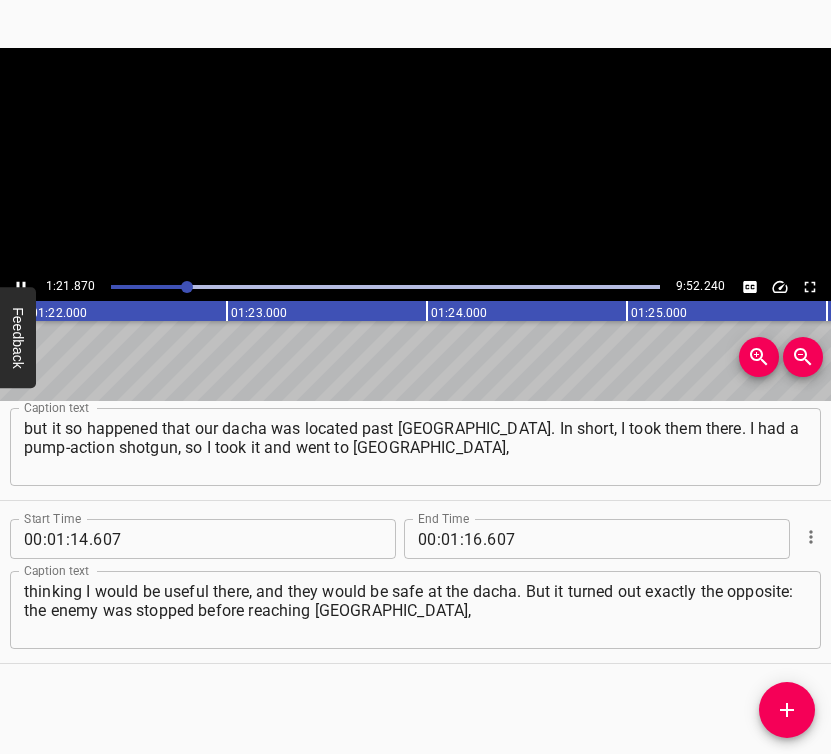 click 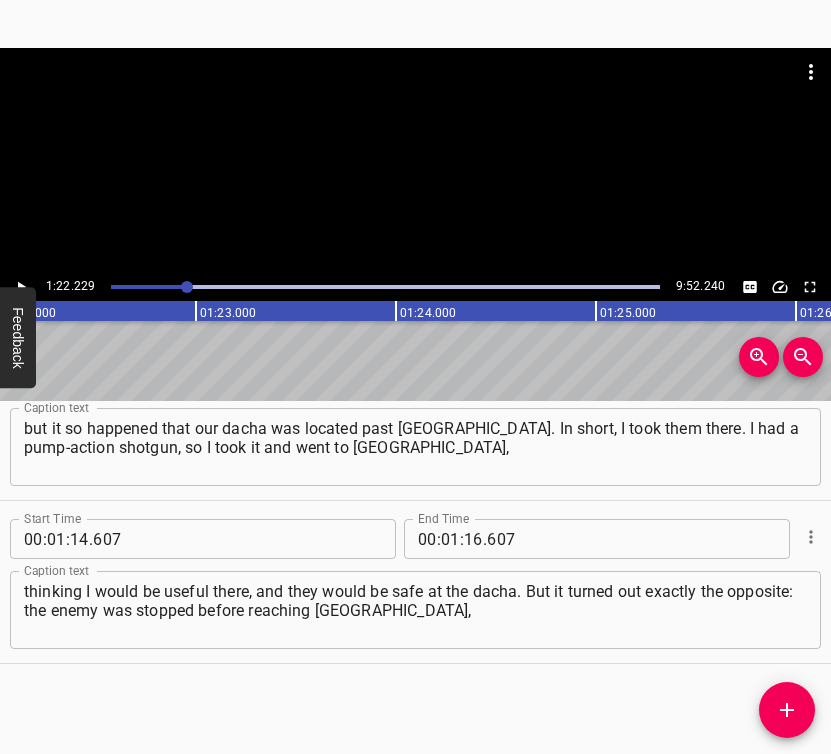 scroll, scrollTop: 0, scrollLeft: 16445, axis: horizontal 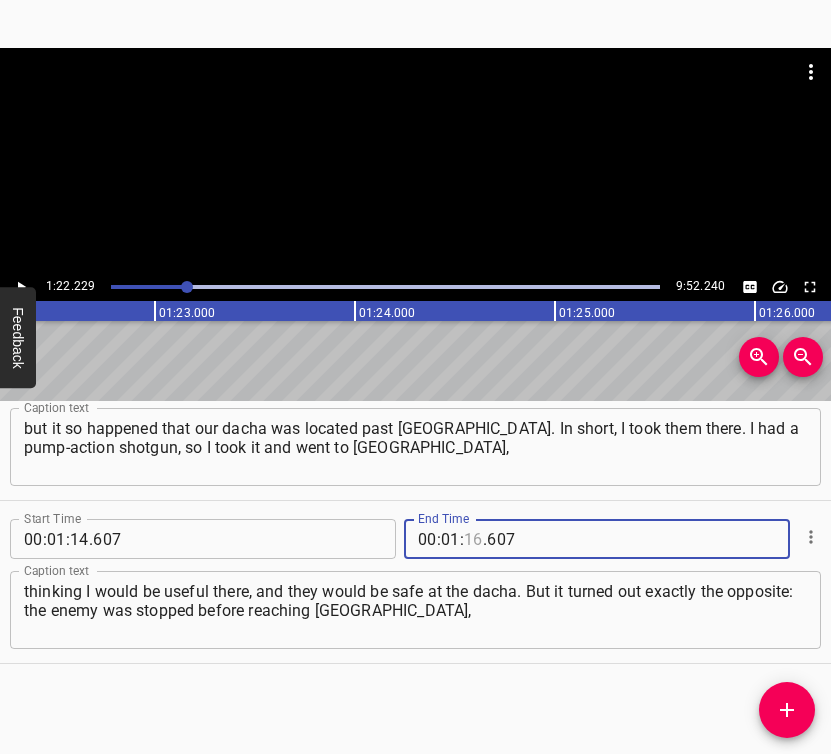 click at bounding box center (473, 539) 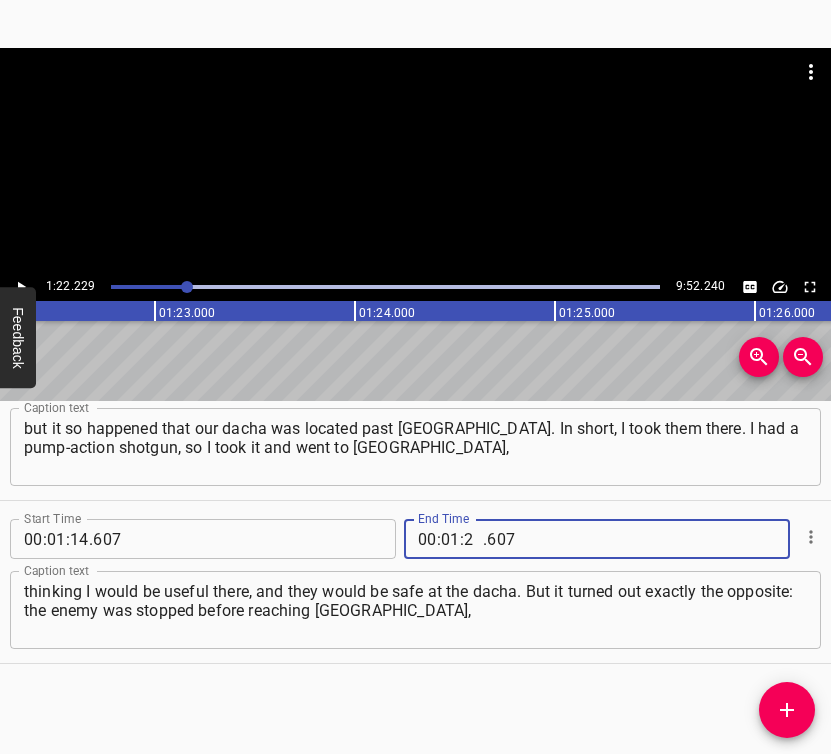 type on "22" 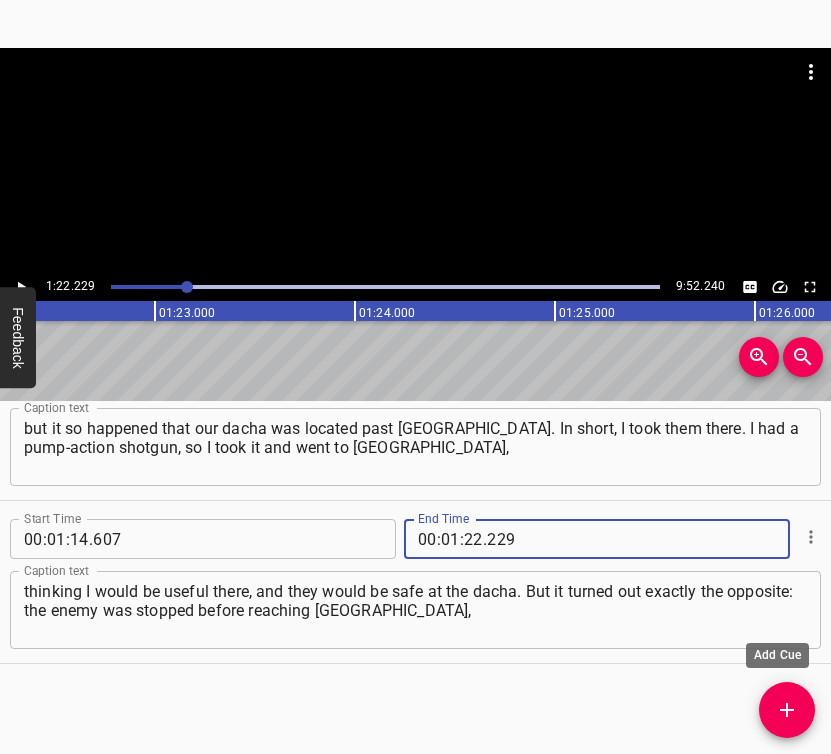 type on "229" 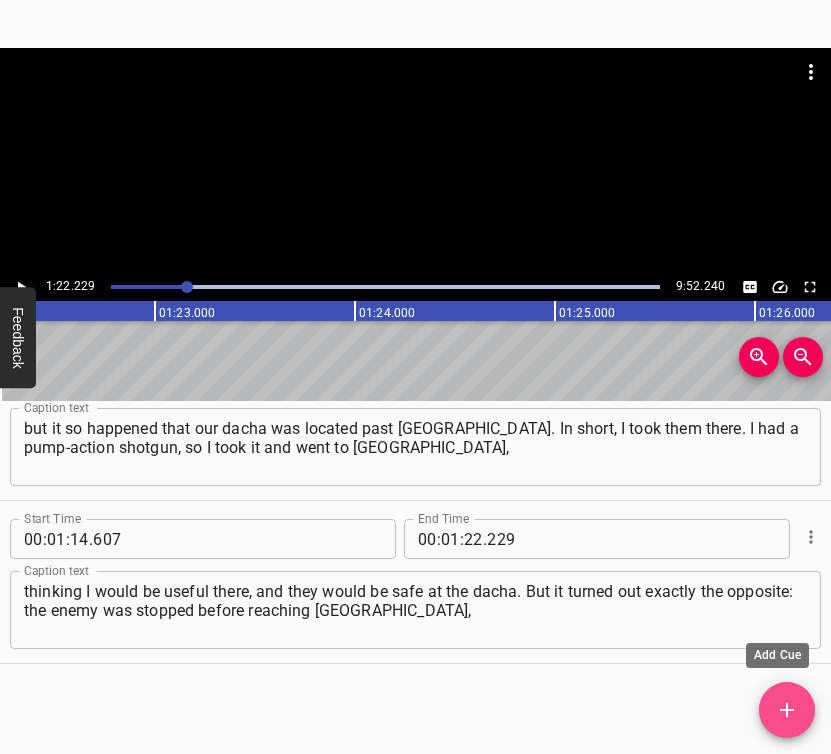 click 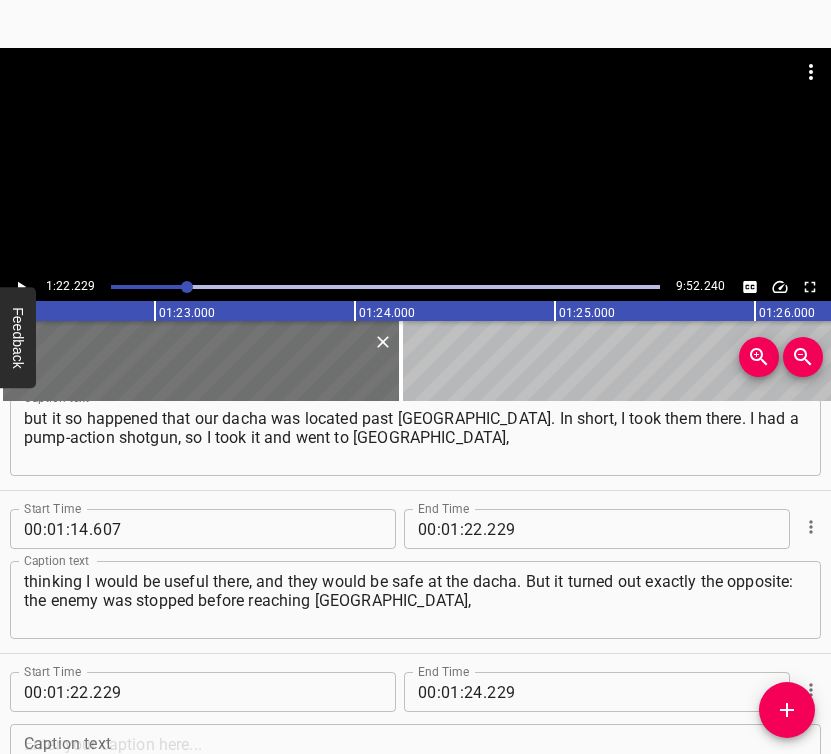 drag, startPoint x: 813, startPoint y: 660, endPoint x: 807, endPoint y: 714, distance: 54.33231 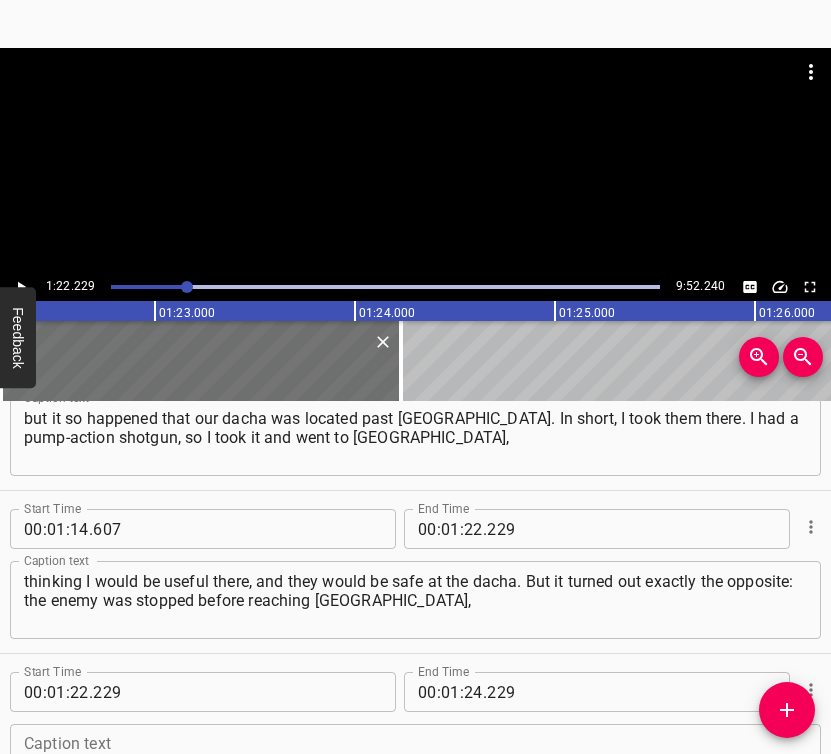 click on "Start Time 00 : 00 : 05 . 659 Start Time End Time 00 : 00 : 22 . 435 End Time Caption text On [DATE], it was my birthday, so I met the 24th already feeling a bit like an old man. Of course, that’s a joke. As for my professional activity,  Caption text Start Time 00 : 00 : 22 . 435 Start Time End Time 00 : 00 : 34 . 850 End Time Caption text I teach choreography here, in the children's folk ensemble "Kvity Ukrainy". And I was also the head of the event management and art projects  Caption text Start Time 00 : 00 : 34 . 850 Start Time End Time 00 : 00 : 45 . 180 End Time Caption text department at that time. At 5 a.m., my son's godfather called and said, "That's it, the war has started, get up." We got up, gathered the whole family,  Caption text Start Time 00 : 00 : 45 . 180 Start Time End Time 00 : 00 : 59 . 992 End Time Caption text and left the city. We had a plan from previous days — to go to our country house outside the city. I gathered everyone, including my brother’s children, Caption text :" at bounding box center [415, 577] 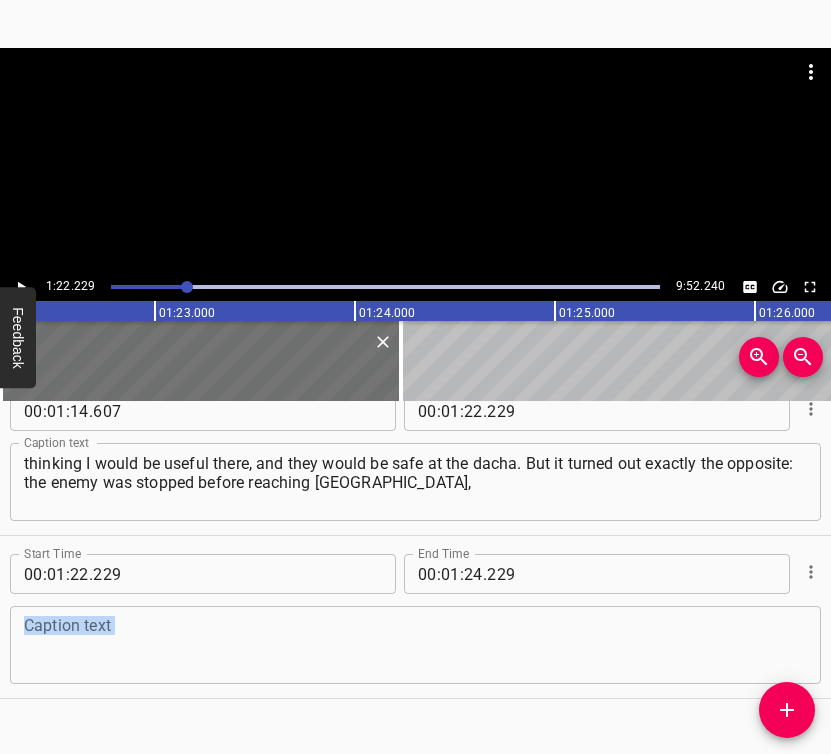 scroll, scrollTop: 882, scrollLeft: 0, axis: vertical 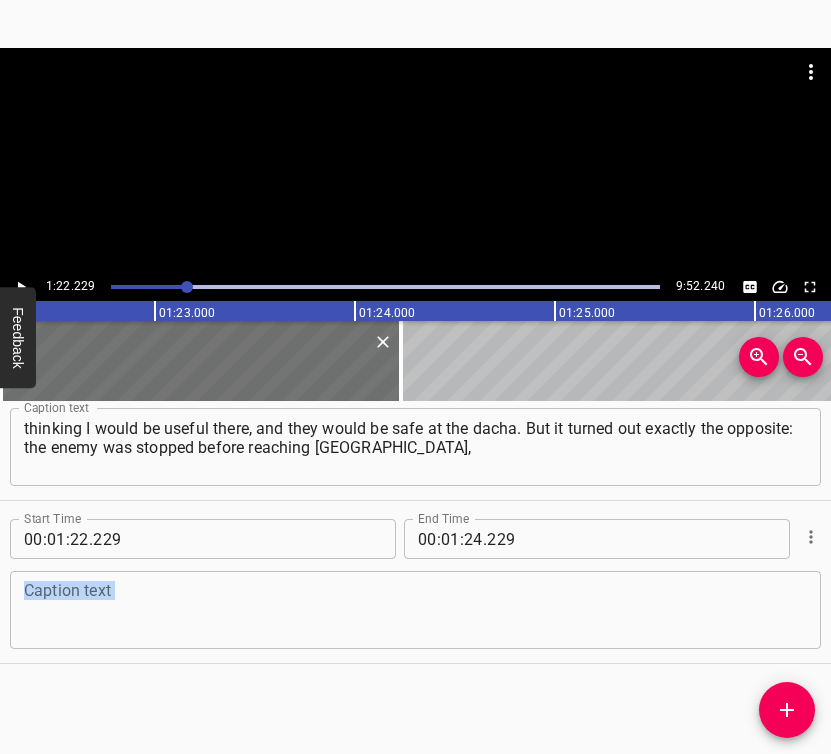 drag, startPoint x: 765, startPoint y: 611, endPoint x: 823, endPoint y: 586, distance: 63.15853 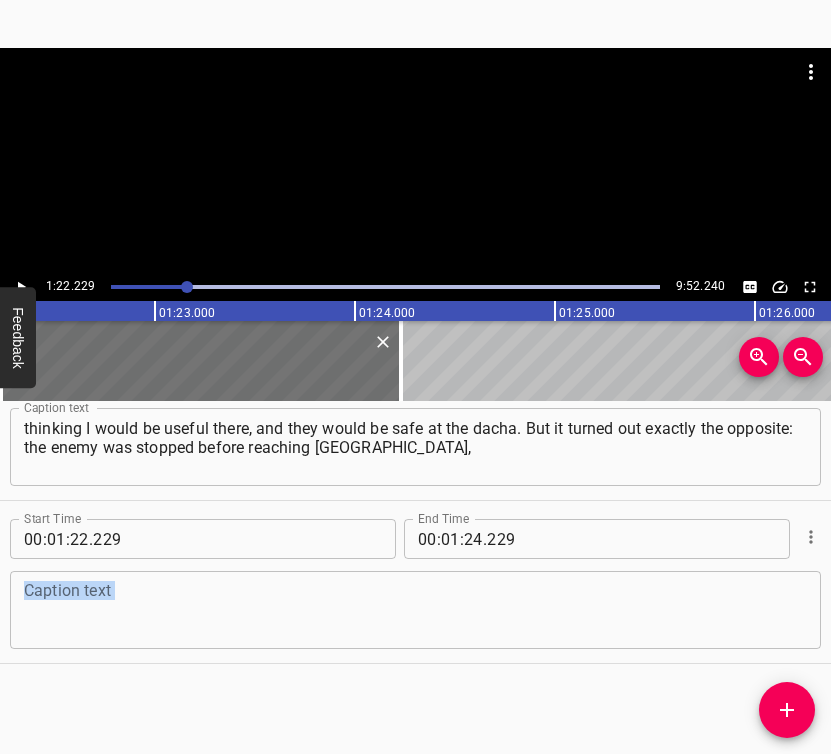click at bounding box center (415, 610) 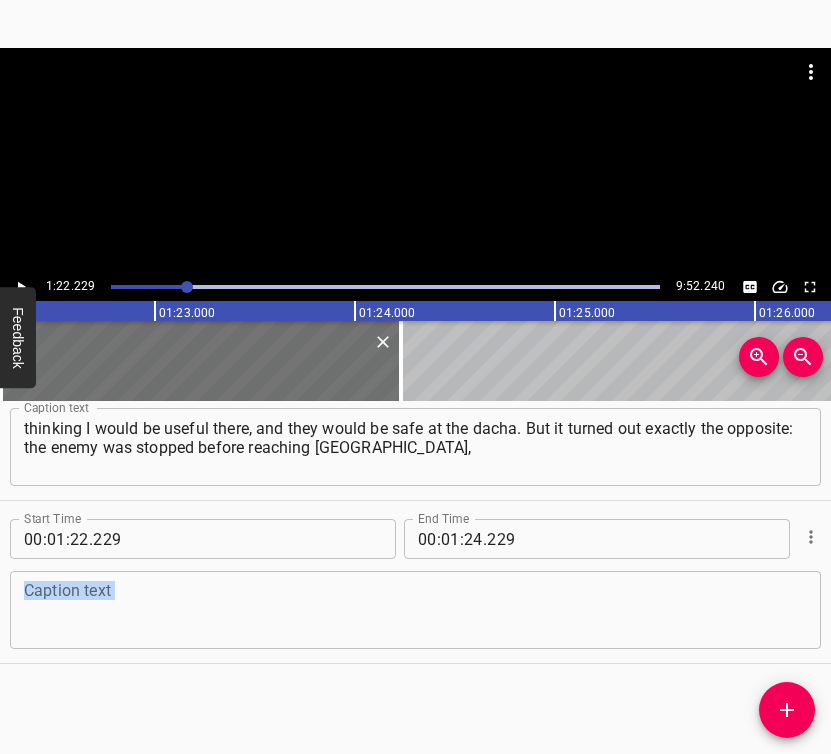 click on "Caption text" at bounding box center [415, 610] 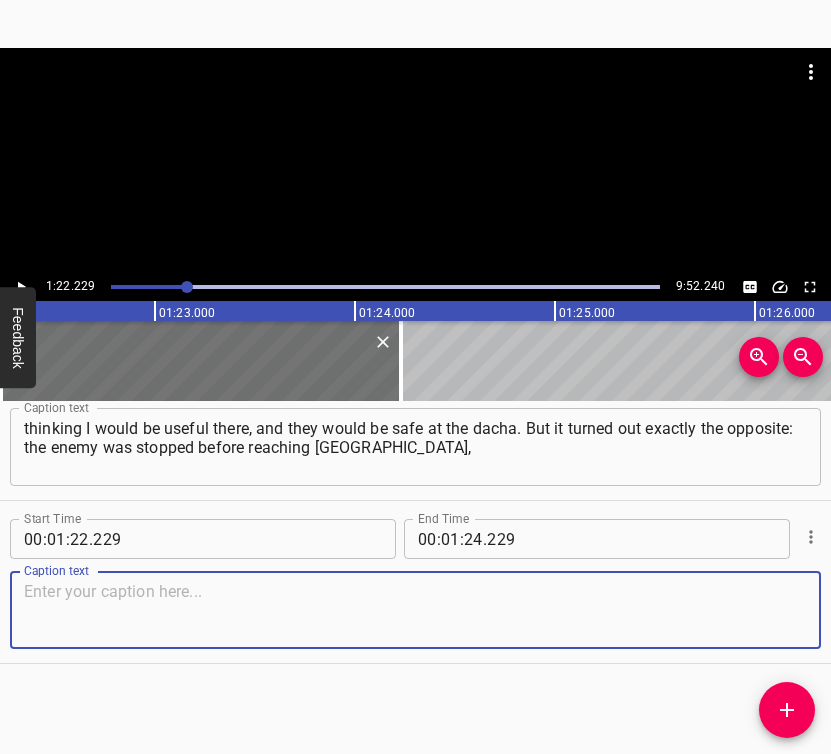 paste on "and my relatives ended up under occupation. We stayed in touch for about two weeks. Fortunately, we had bought some food, but after two weeks," 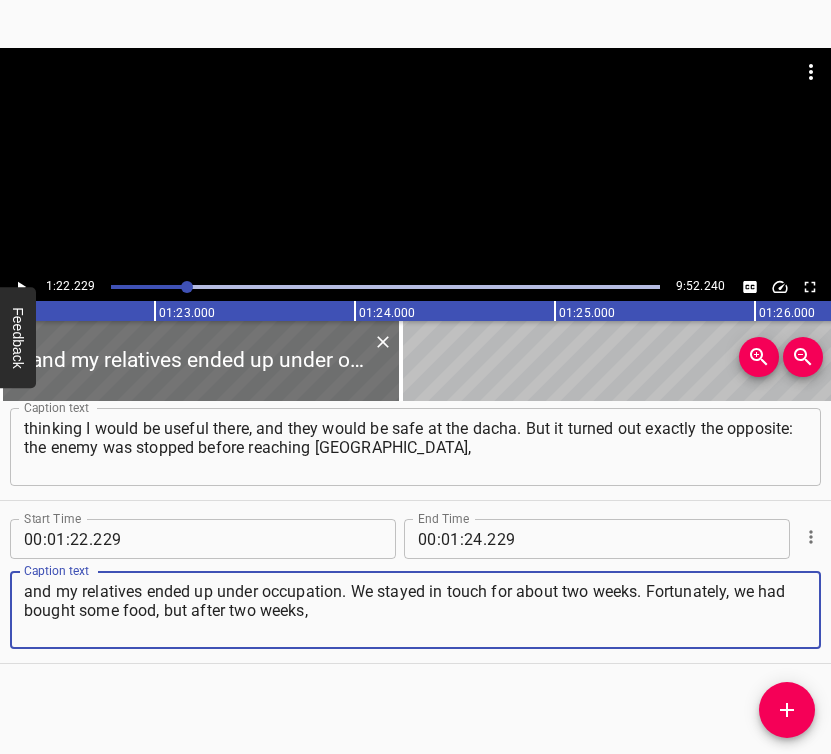 type on "and my relatives ended up under occupation. We stayed in touch for about two weeks. Fortunately, we had bought some food, but after two weeks," 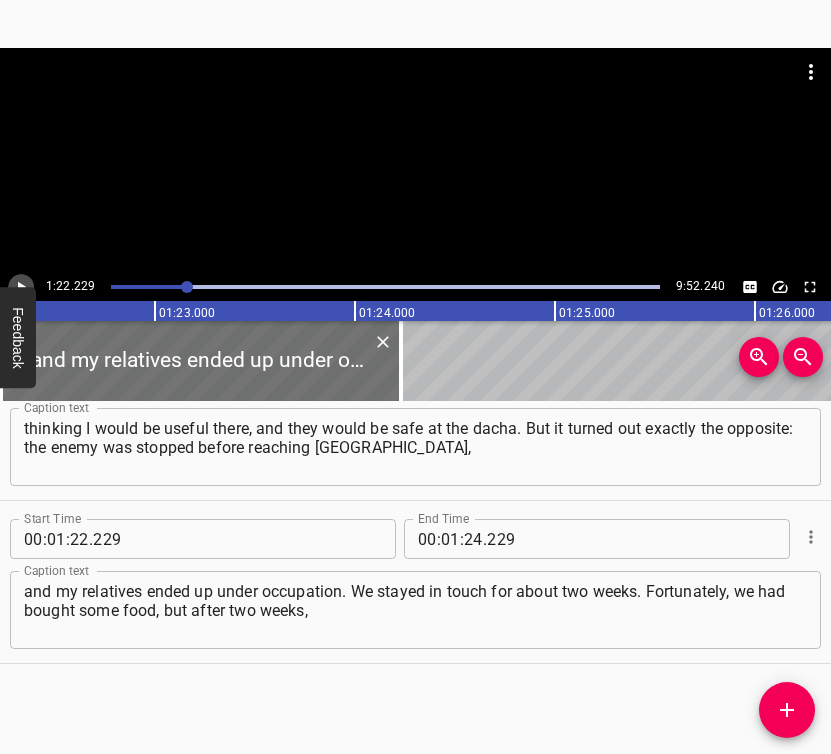 click 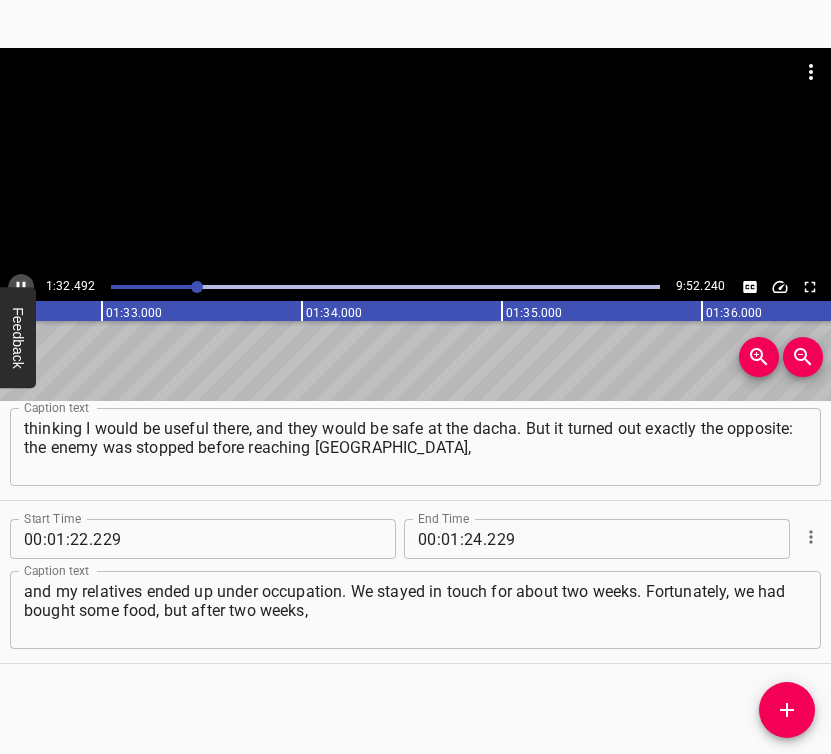 click 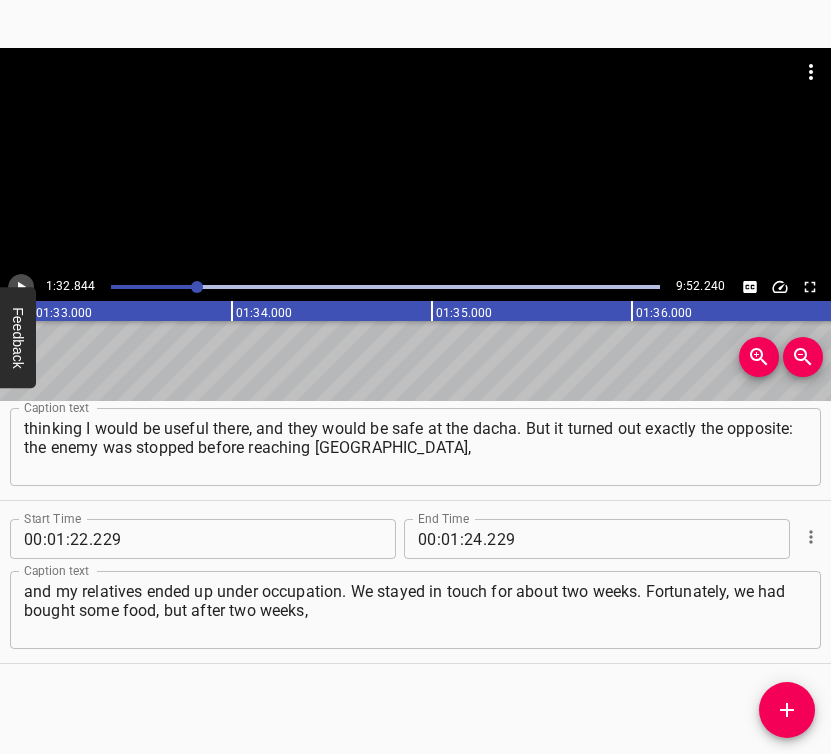 click 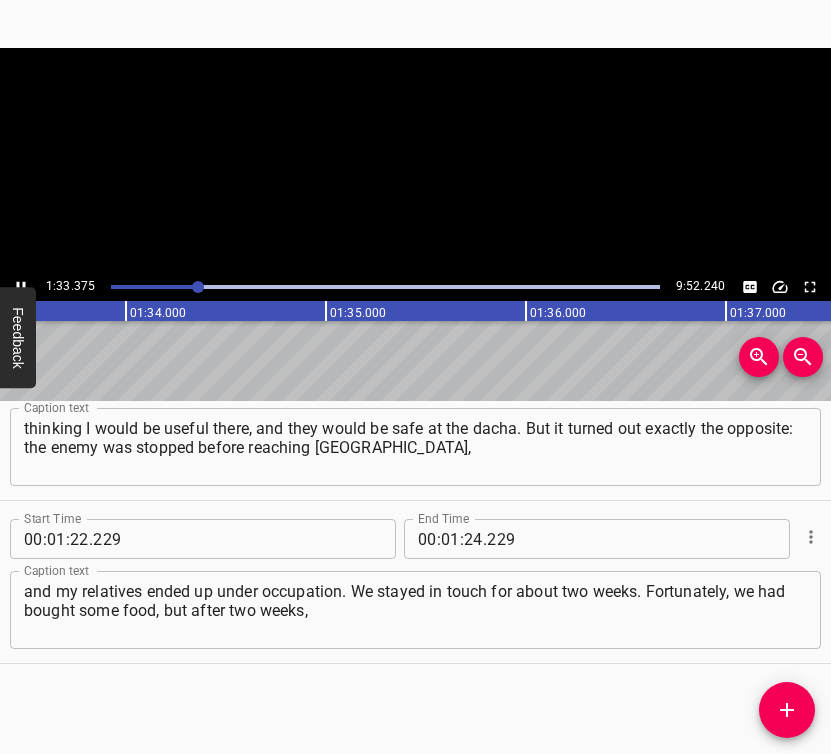 click 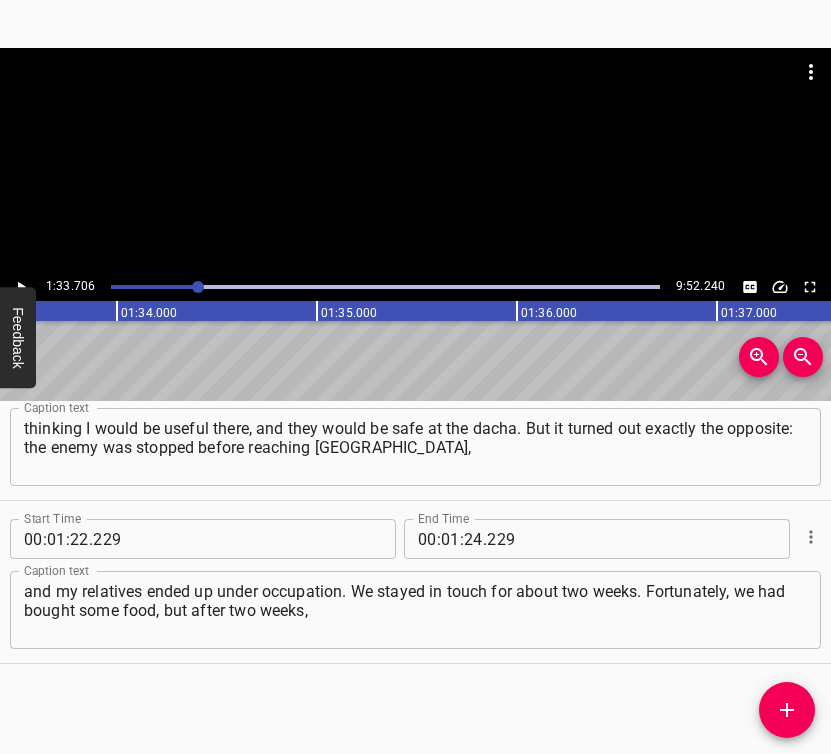 scroll, scrollTop: 0, scrollLeft: 18741, axis: horizontal 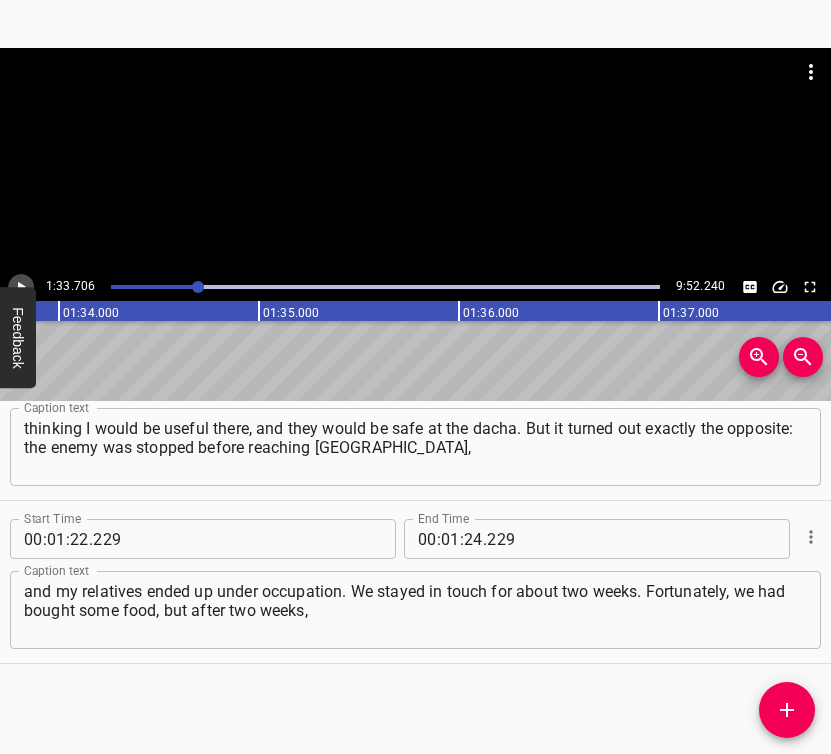 click 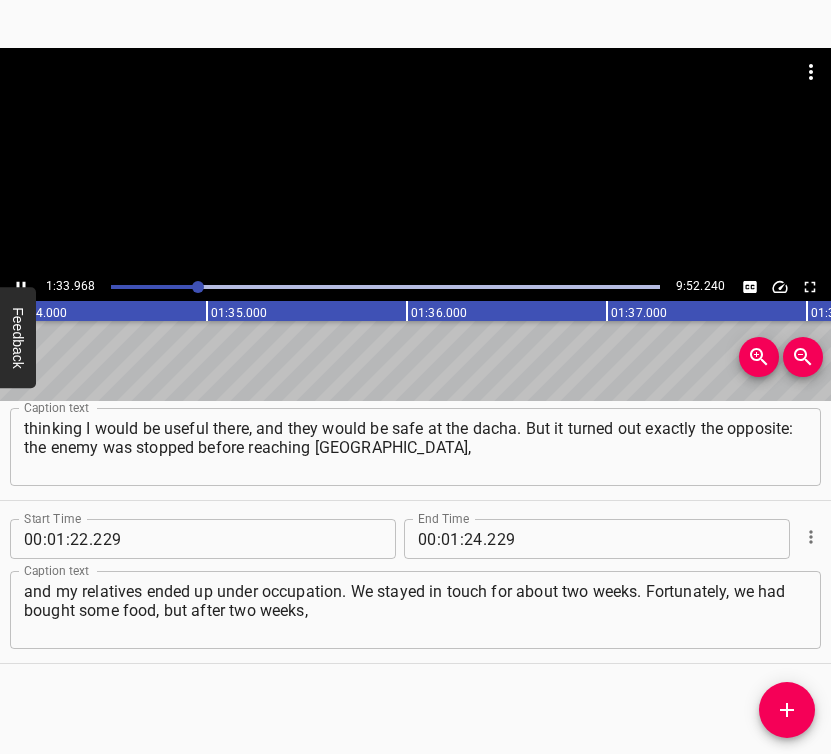 click 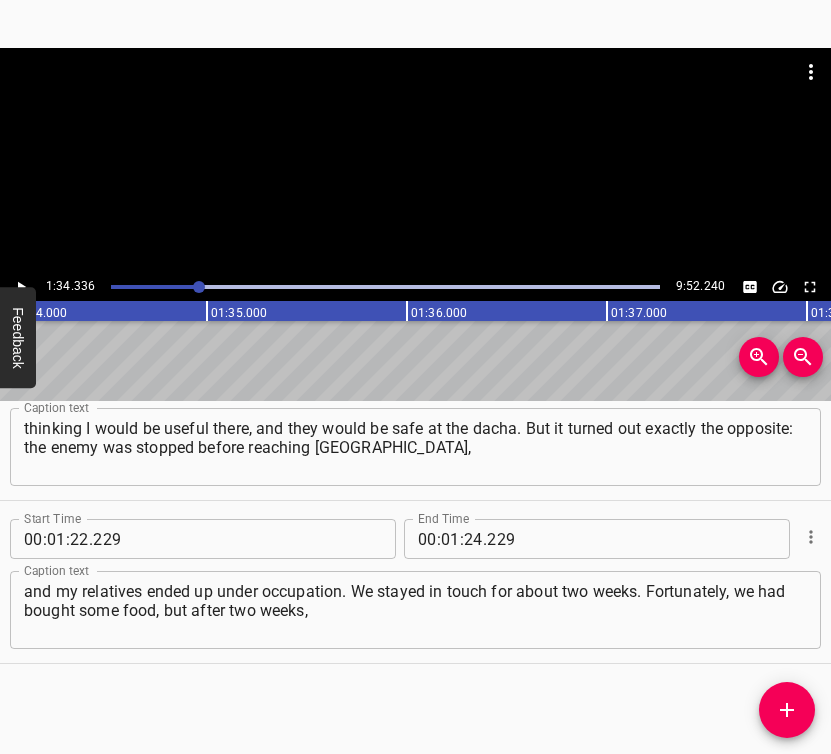 scroll, scrollTop: 0, scrollLeft: 18867, axis: horizontal 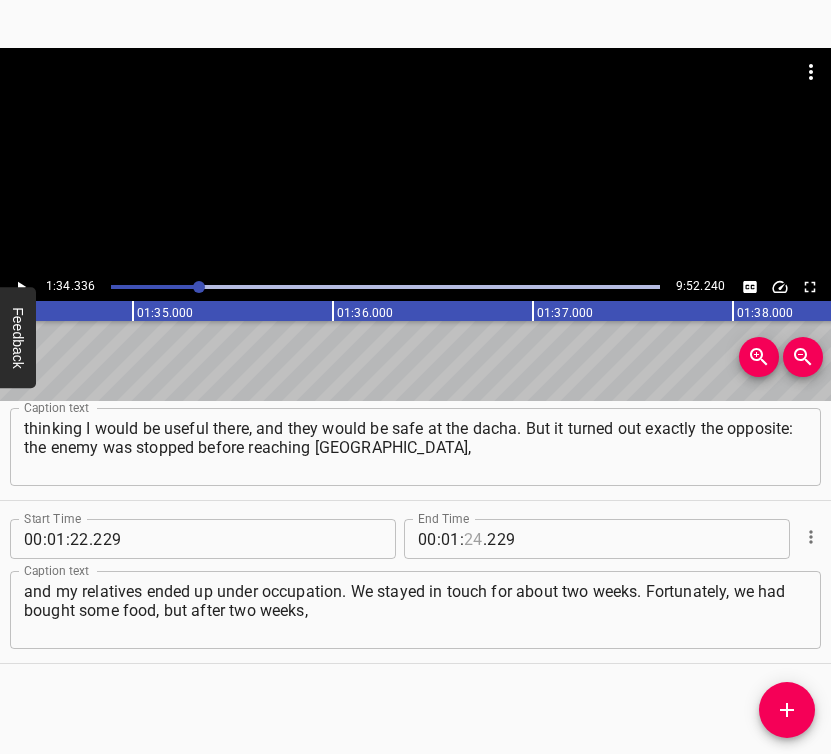 click at bounding box center (473, 539) 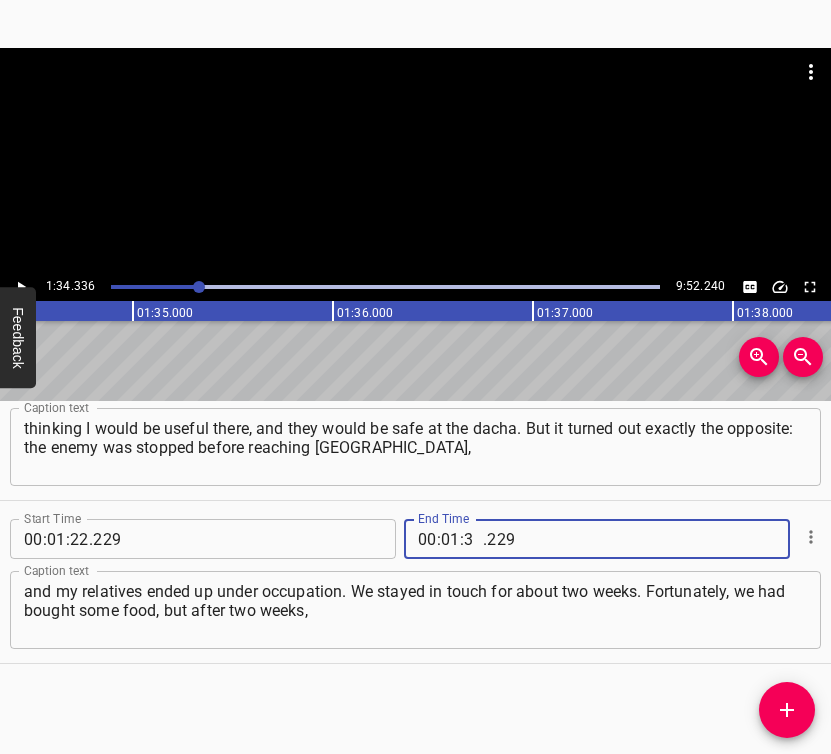 type on "34" 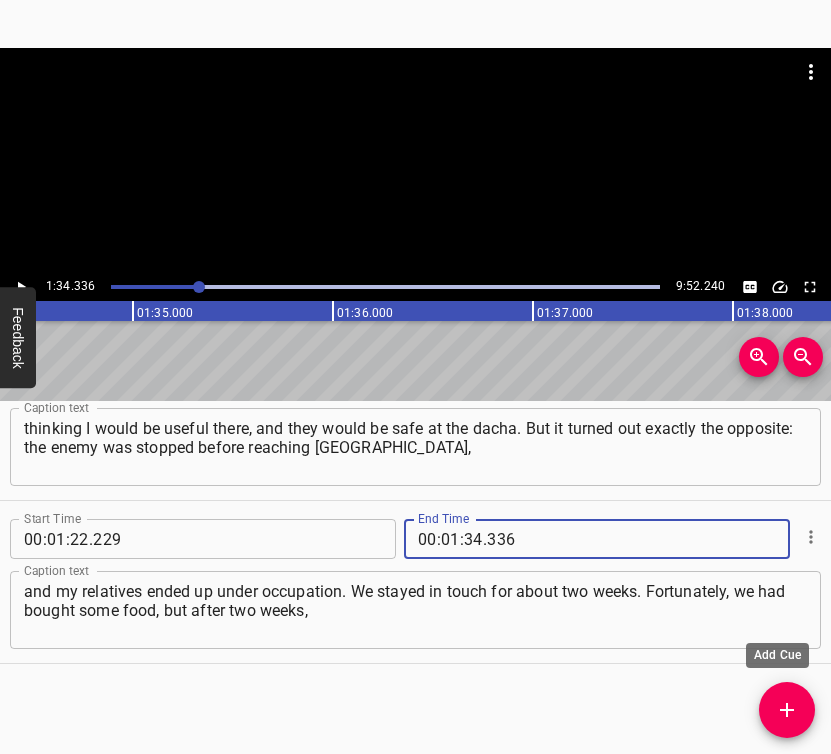 type on "336" 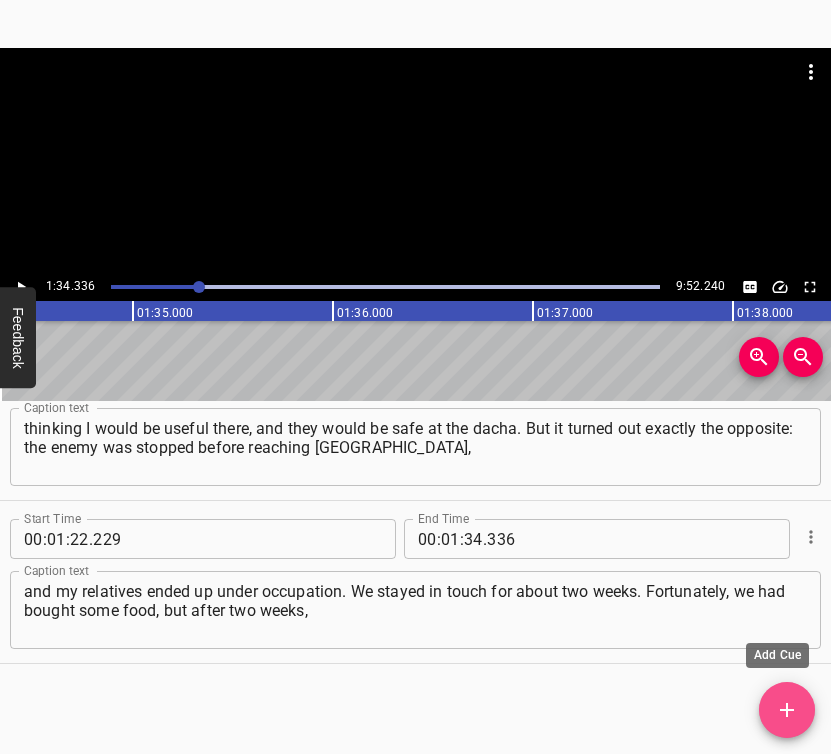 drag, startPoint x: 785, startPoint y: 711, endPoint x: 800, endPoint y: 663, distance: 50.289165 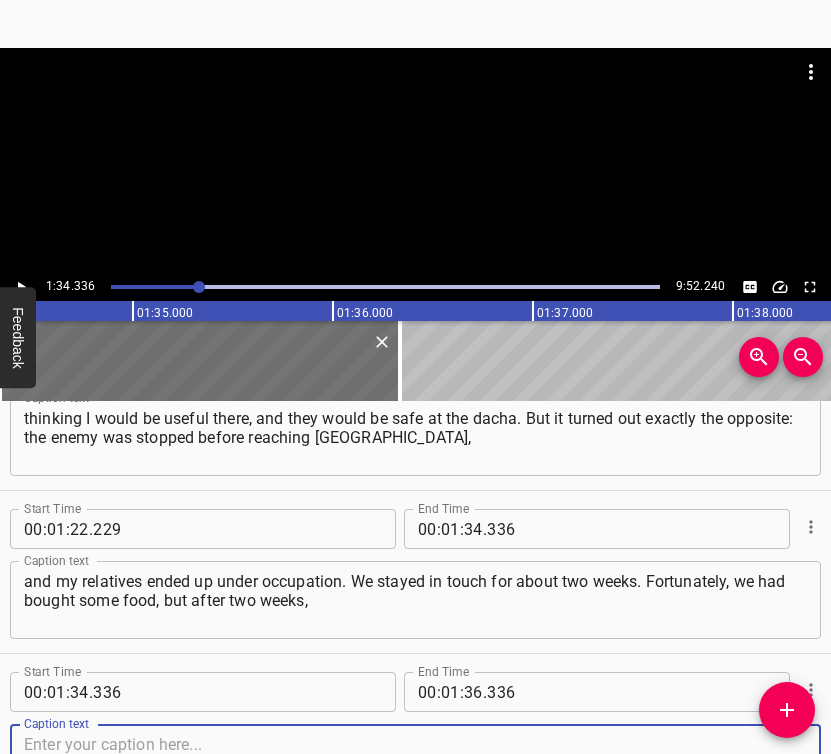 scroll, scrollTop: 1045, scrollLeft: 0, axis: vertical 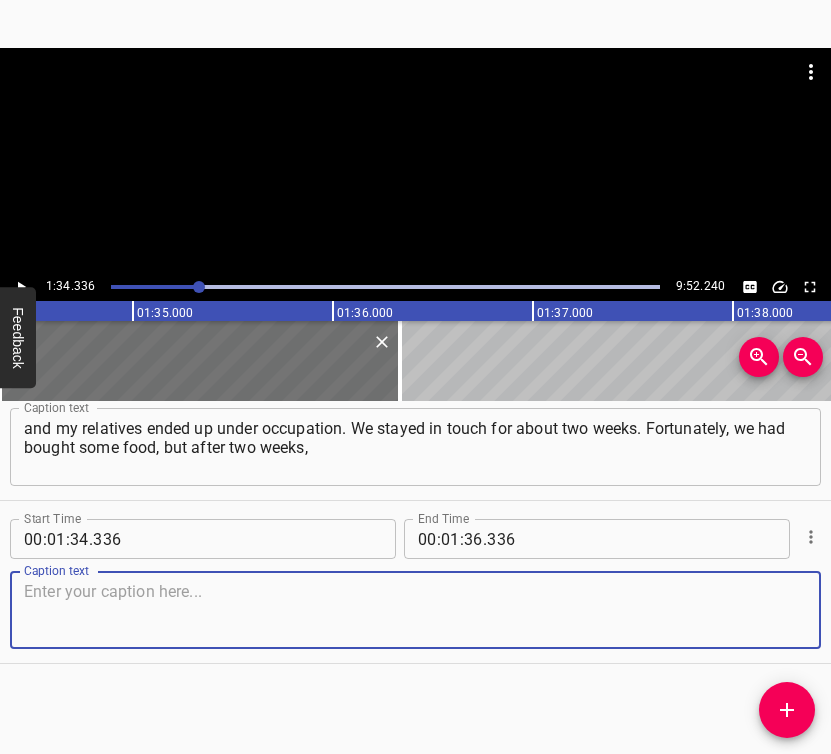 click at bounding box center [415, 610] 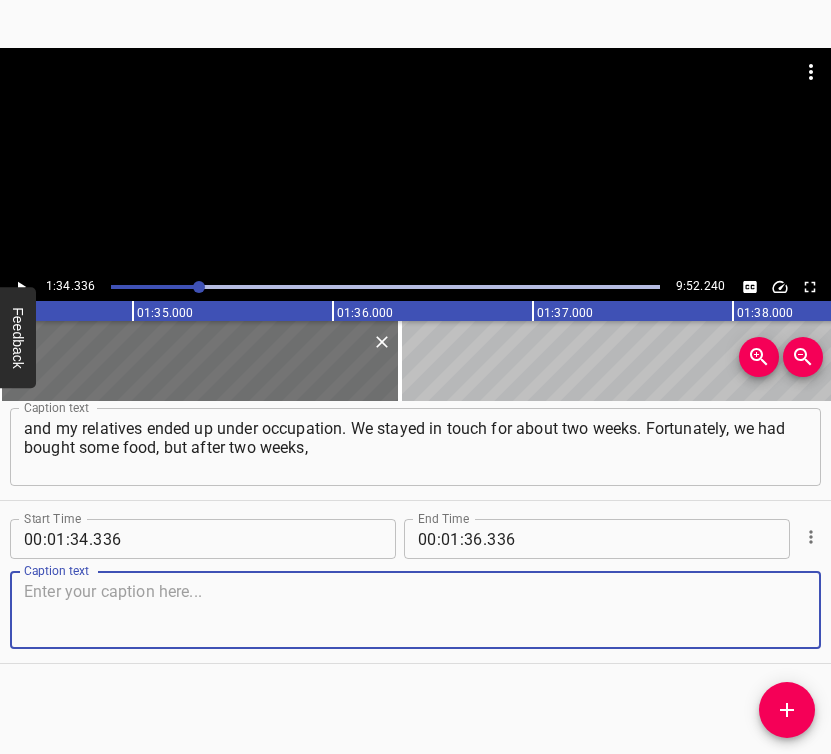 click at bounding box center [415, 610] 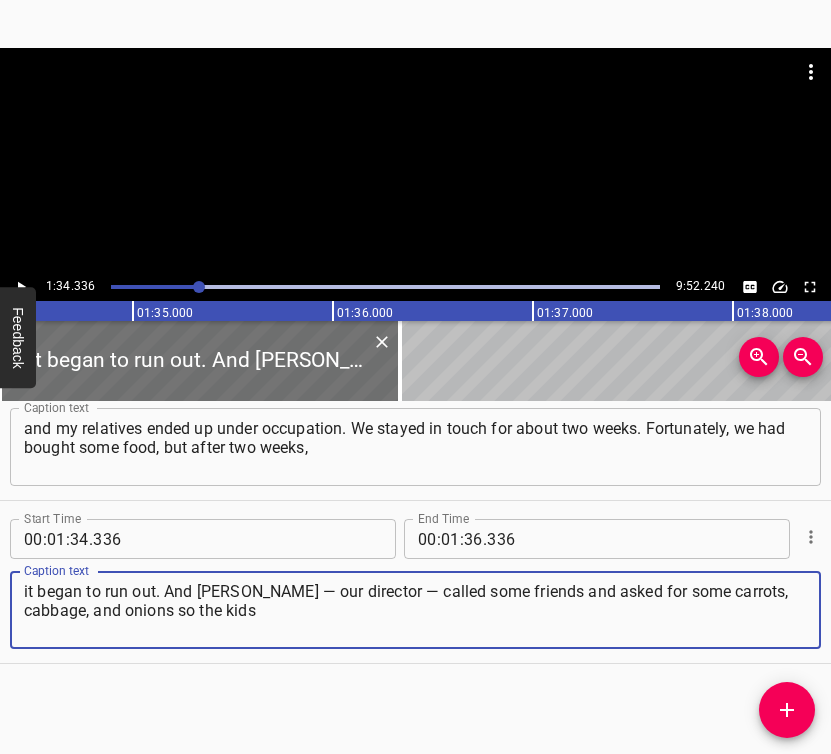type on "it began to run out. And [PERSON_NAME] — our director — called some friends and asked for some carrots, cabbage, and onions so the kids" 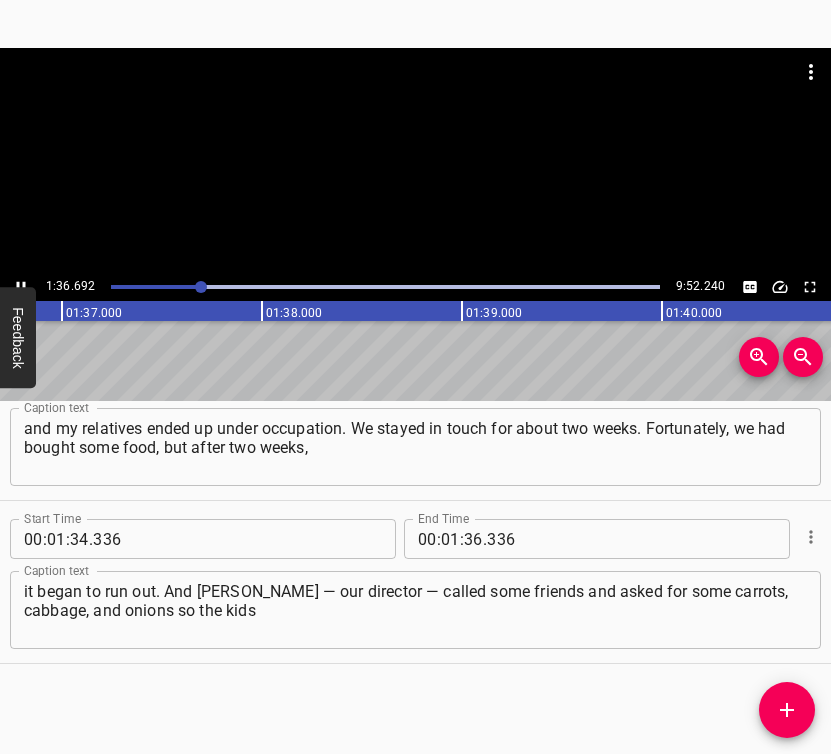 scroll, scrollTop: 0, scrollLeft: 19391, axis: horizontal 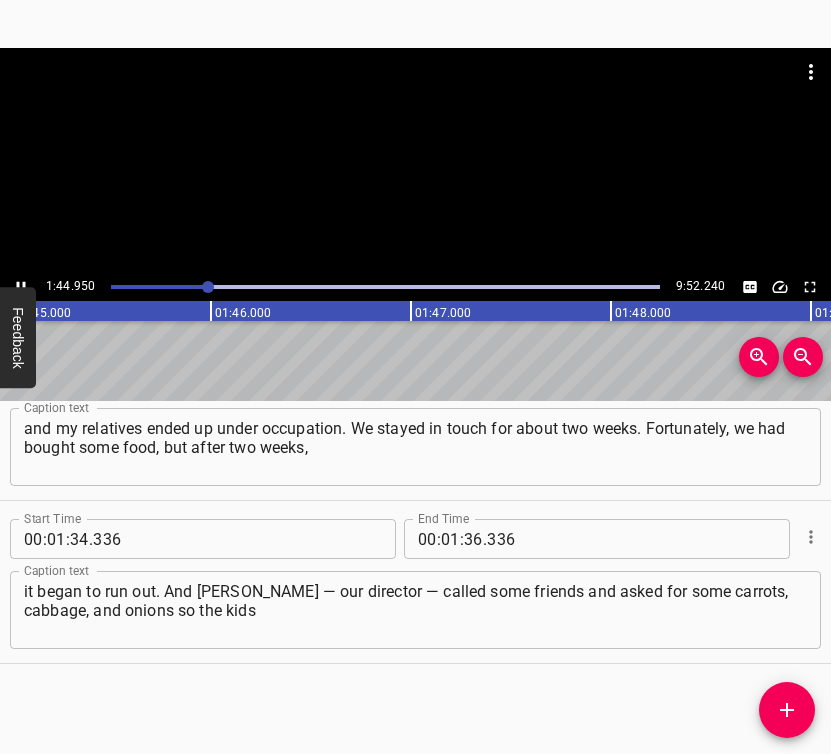 click 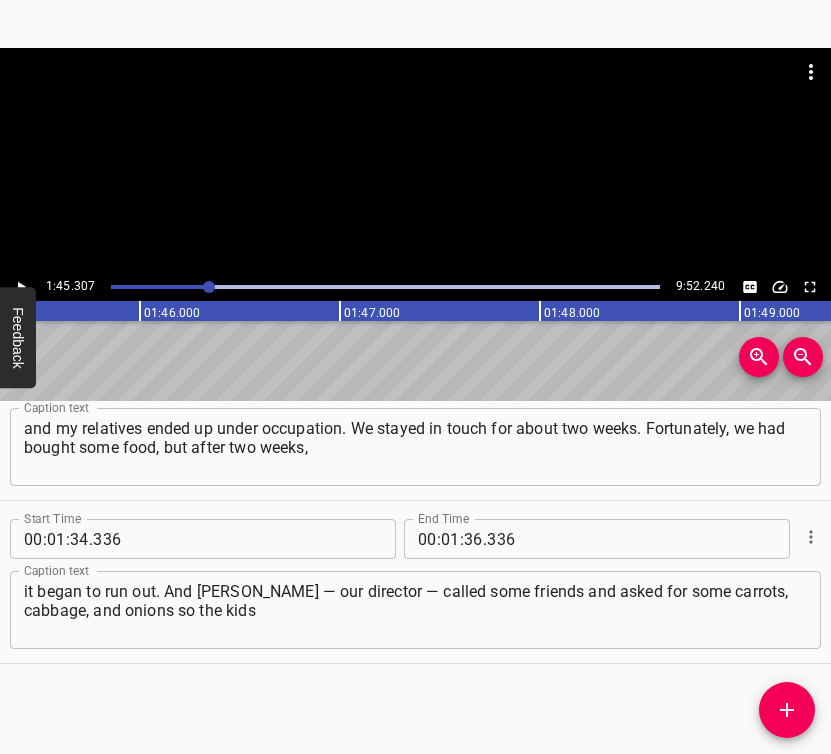 scroll, scrollTop: 0, scrollLeft: 21061, axis: horizontal 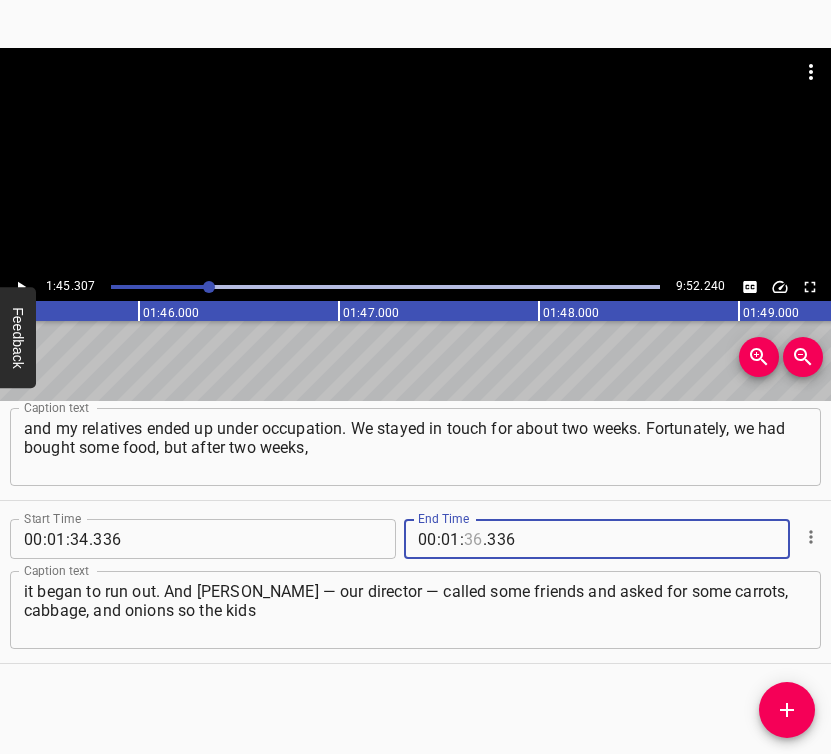 click at bounding box center (473, 539) 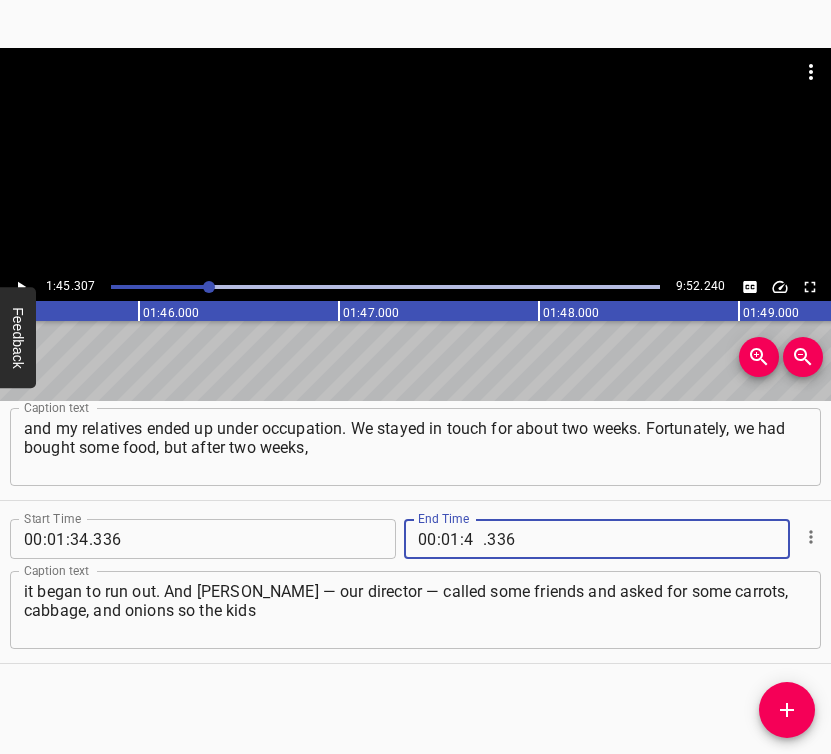 type on "45" 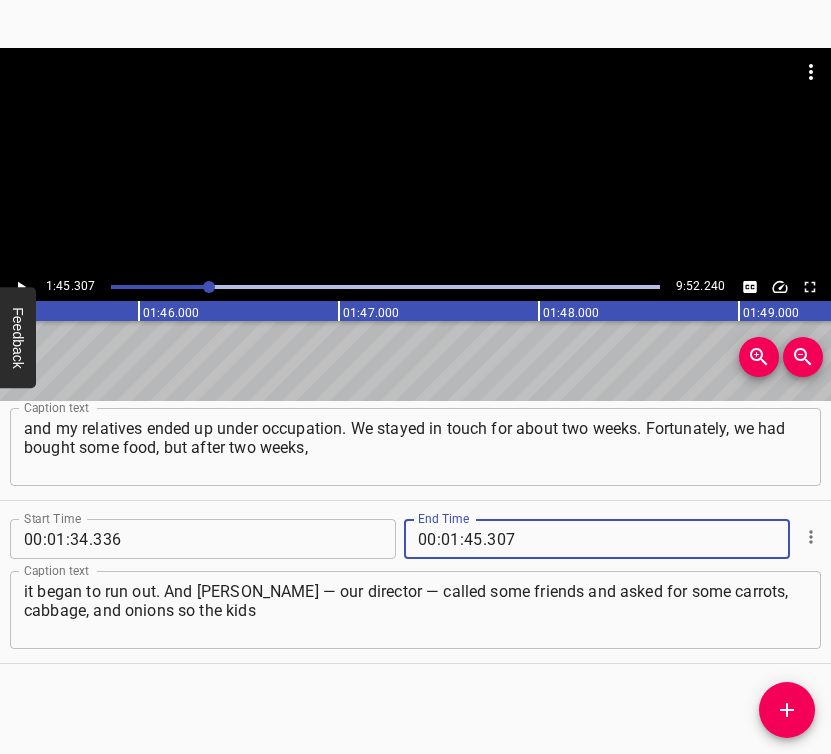 type on "307" 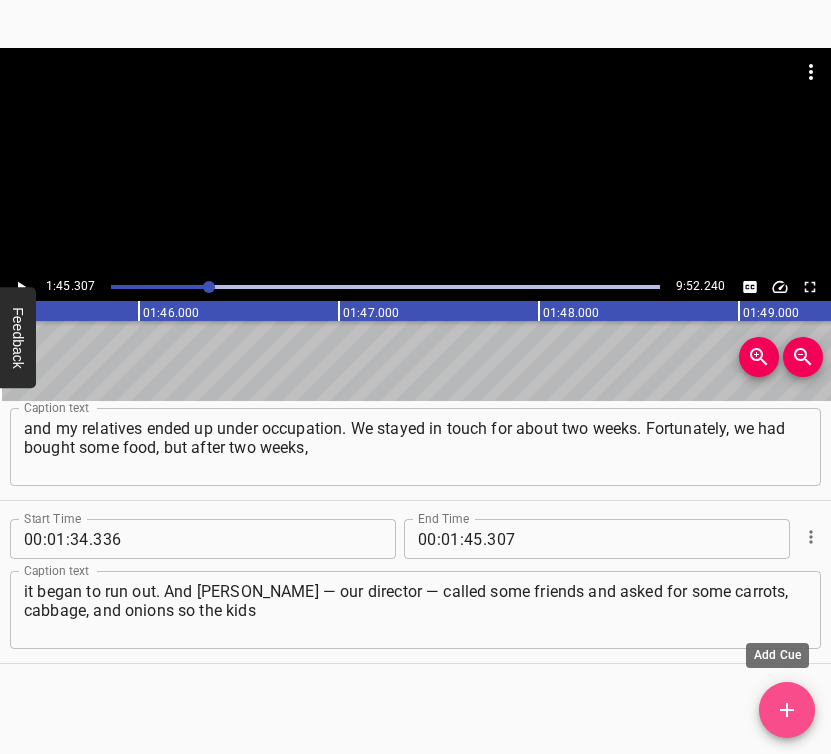 click 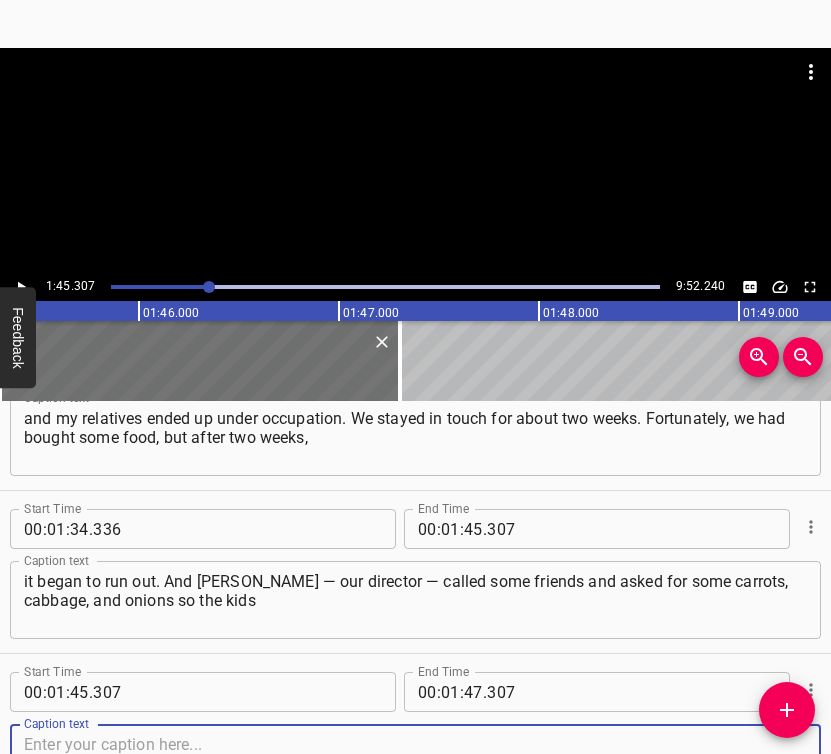 scroll, scrollTop: 1208, scrollLeft: 0, axis: vertical 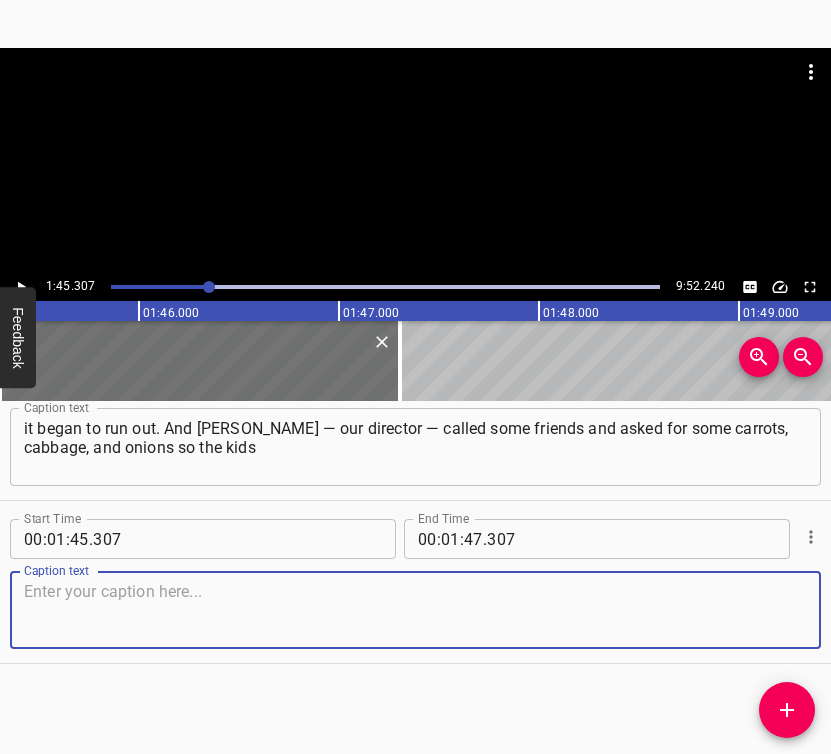 click at bounding box center [415, 610] 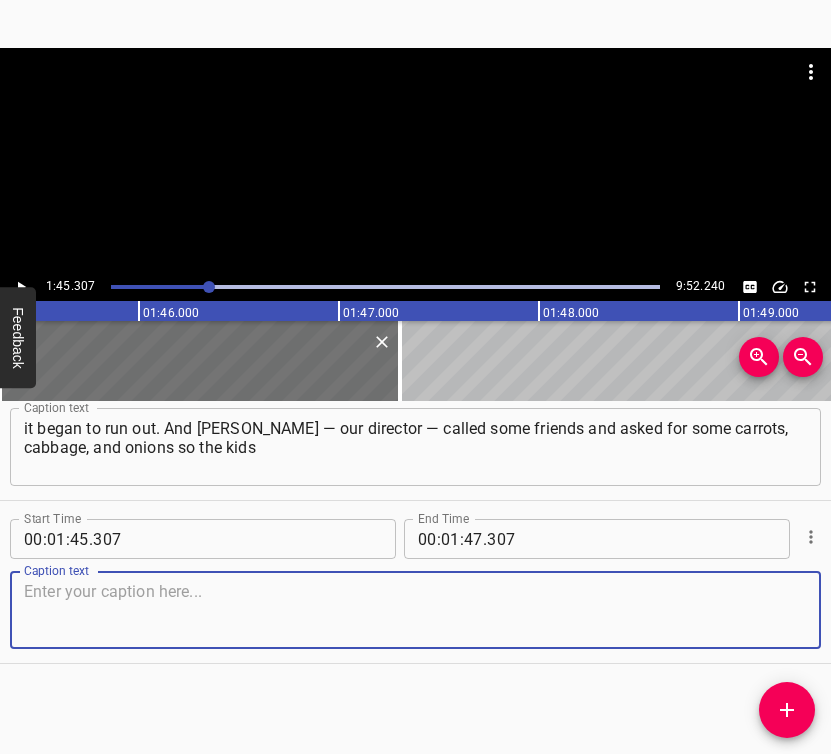 click at bounding box center [415, 610] 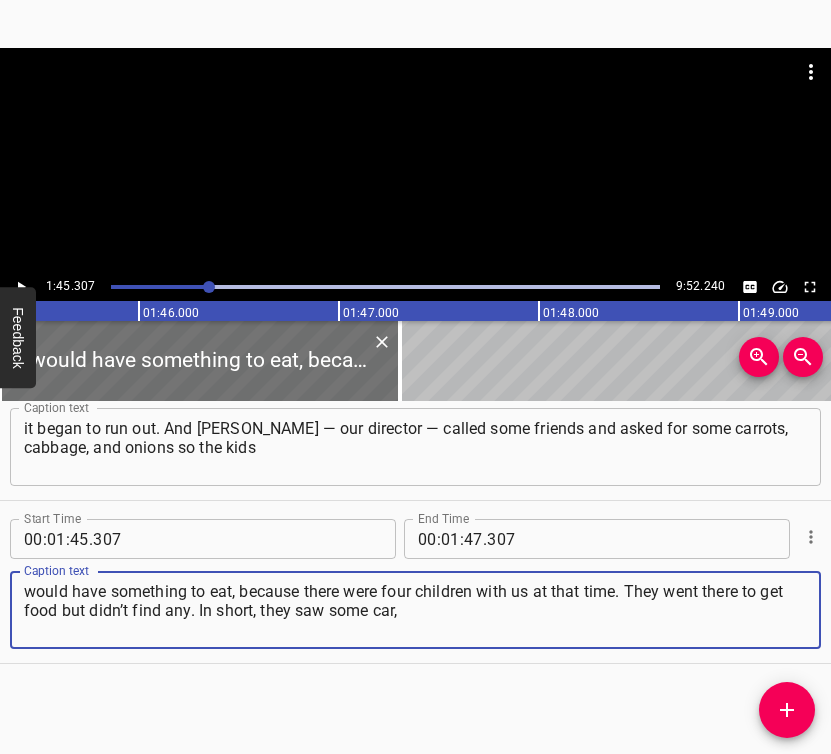 type on "would have something to eat, because there were four children with us at that time. They went there to get food but didn’t find any. In short, they saw some car," 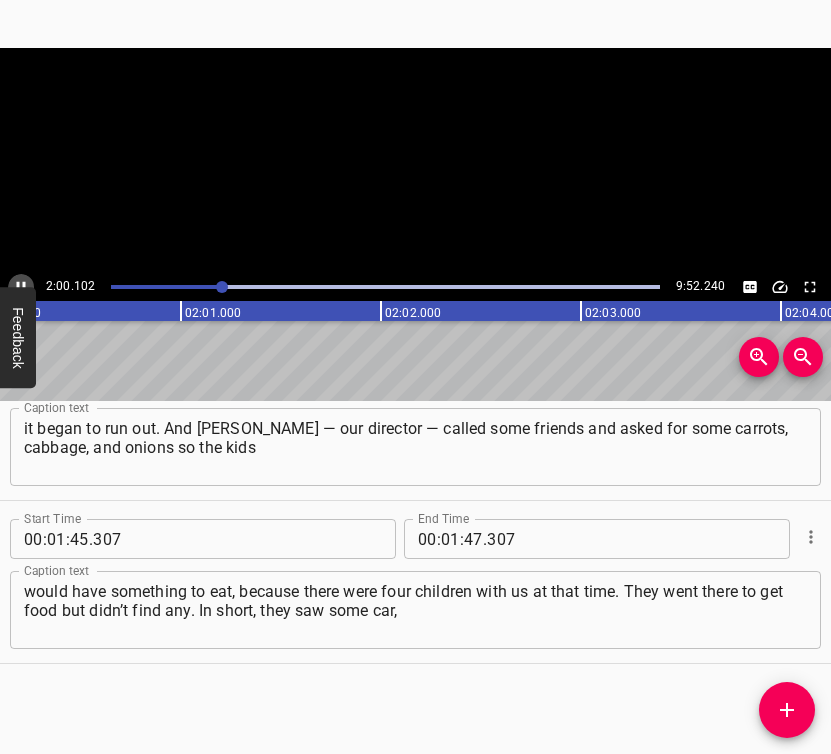 click 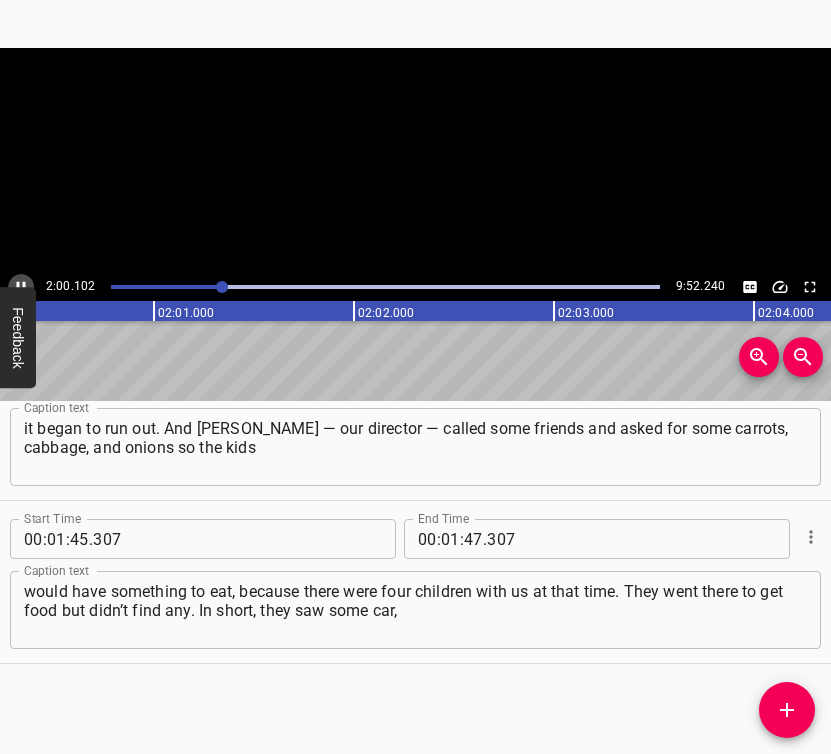 scroll, scrollTop: 0, scrollLeft: 24053, axis: horizontal 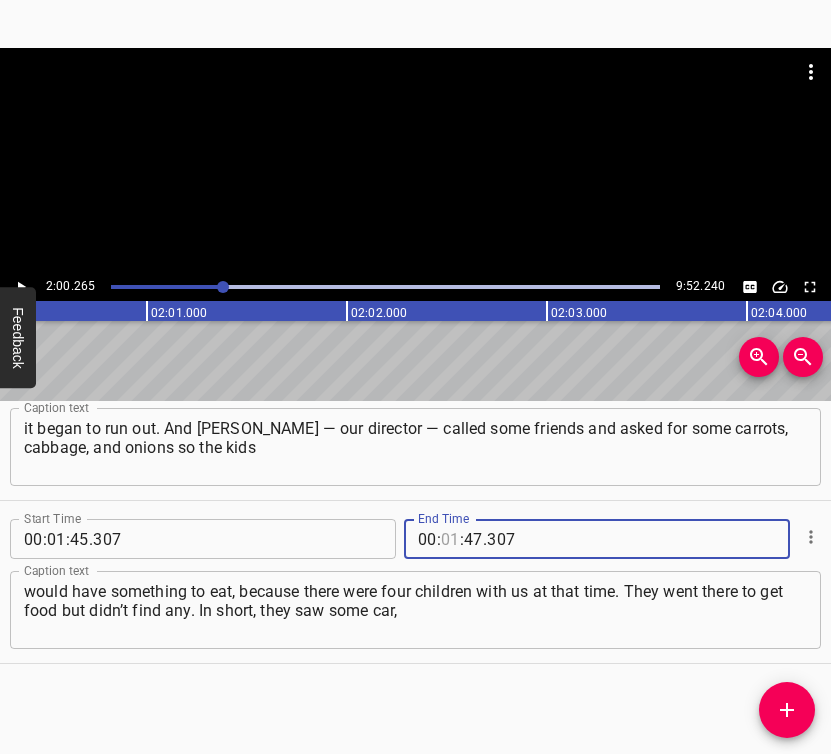 click at bounding box center (450, 539) 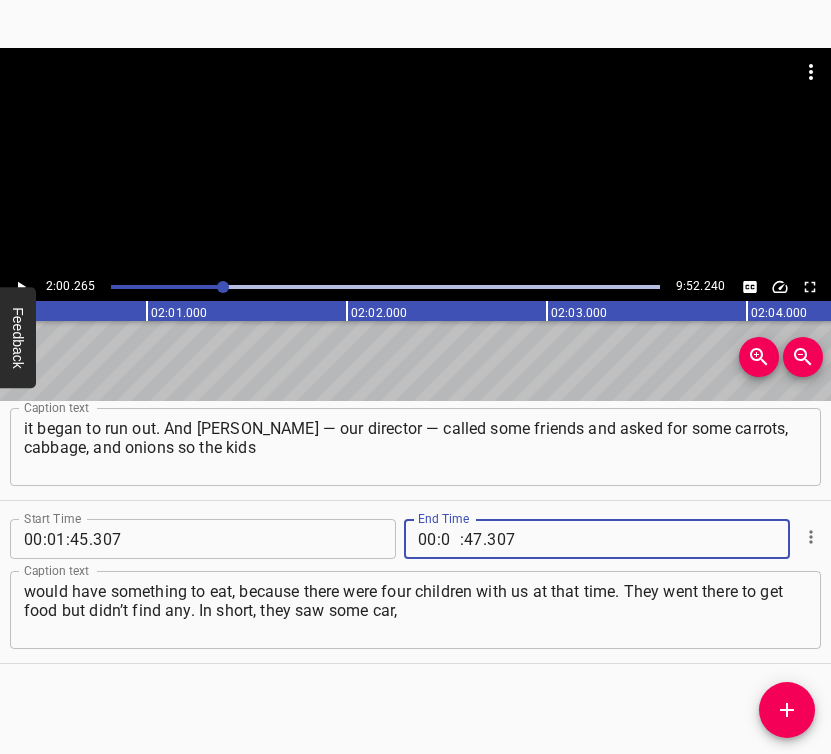type on "02" 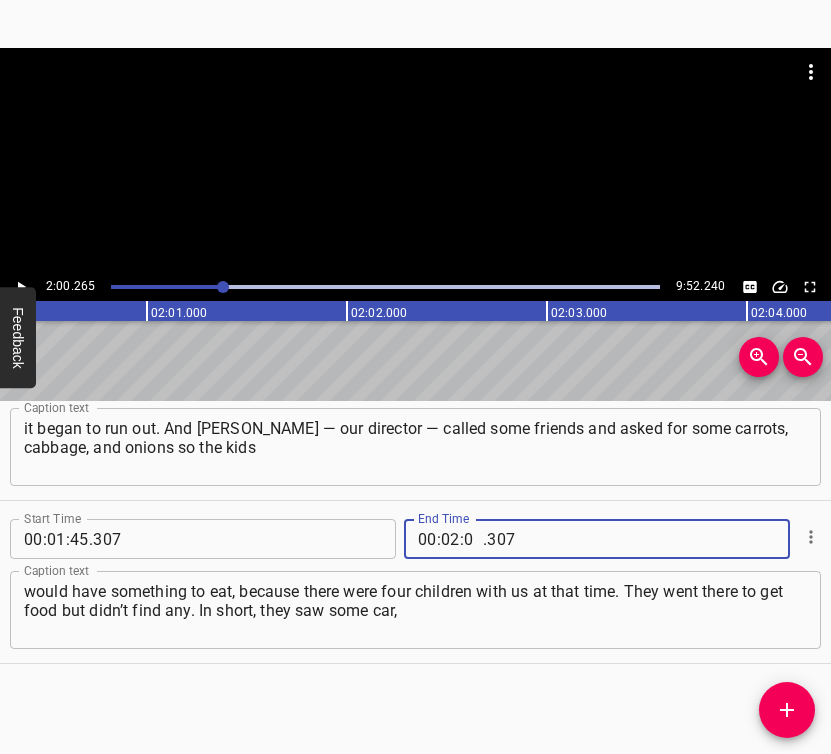type on "00" 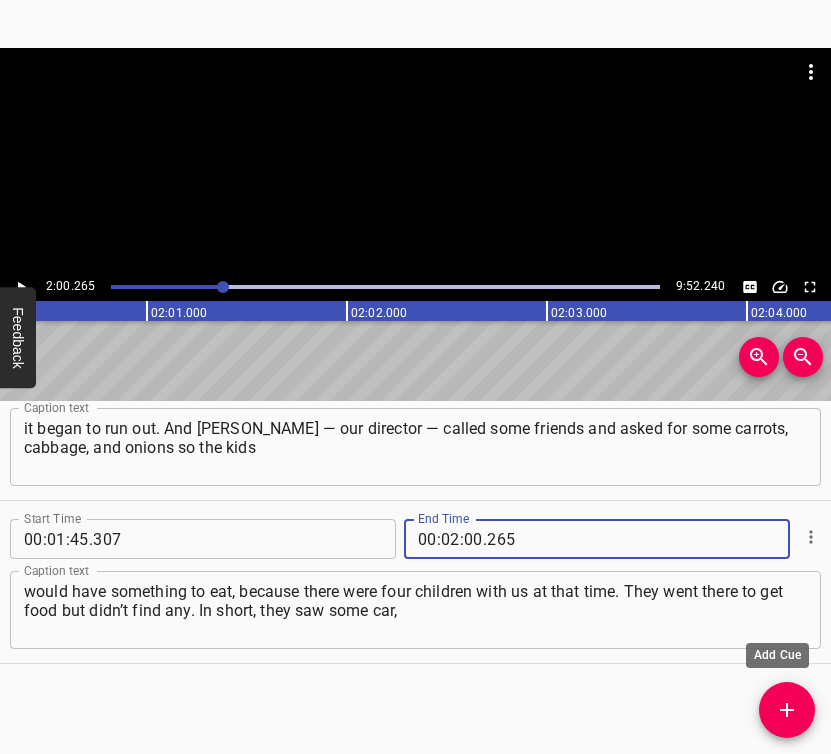 type on "265" 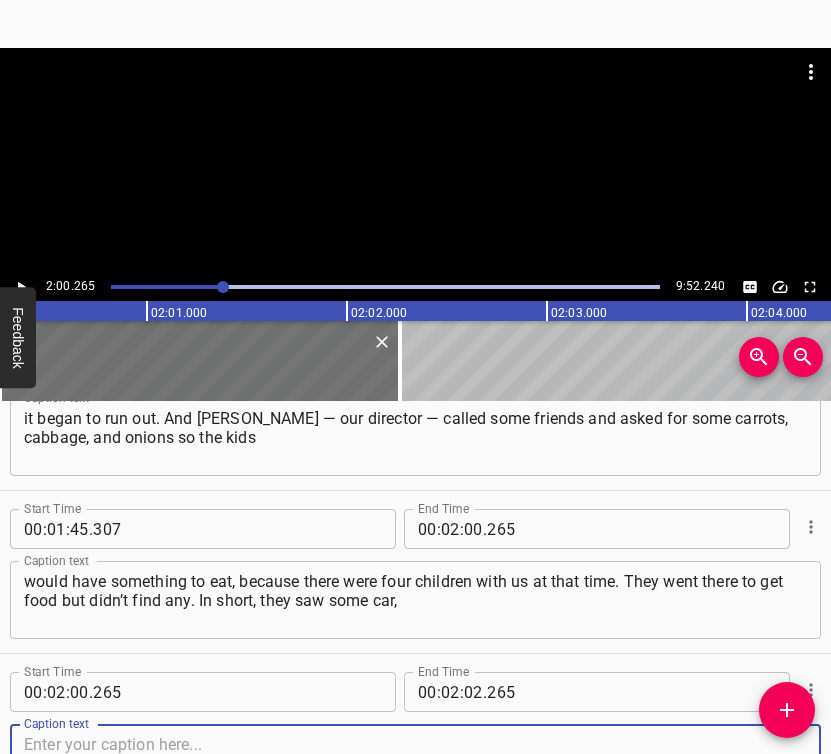scroll, scrollTop: 1371, scrollLeft: 0, axis: vertical 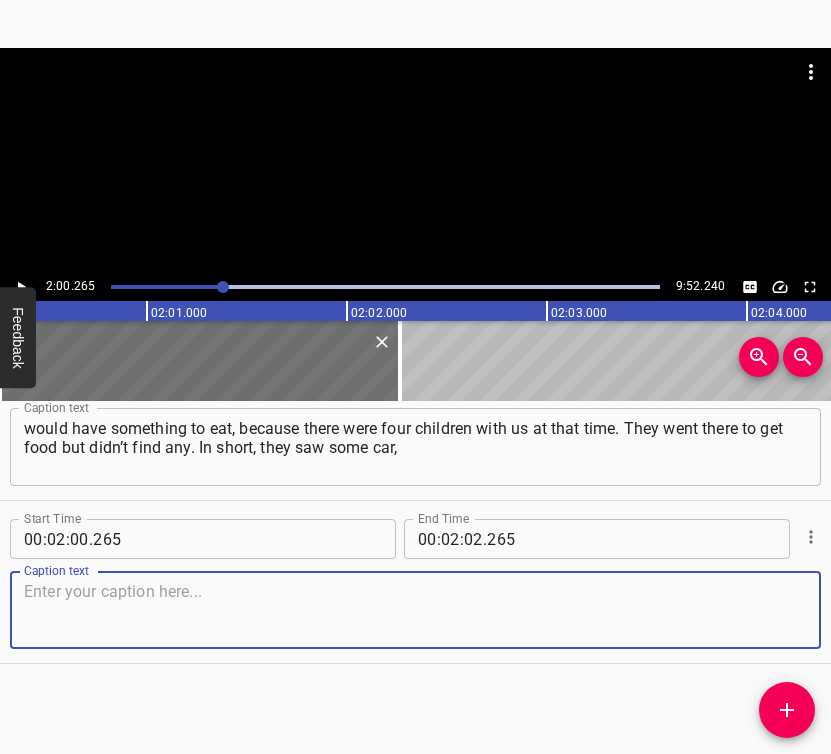 drag, startPoint x: 769, startPoint y: 619, endPoint x: 822, endPoint y: 595, distance: 58.18075 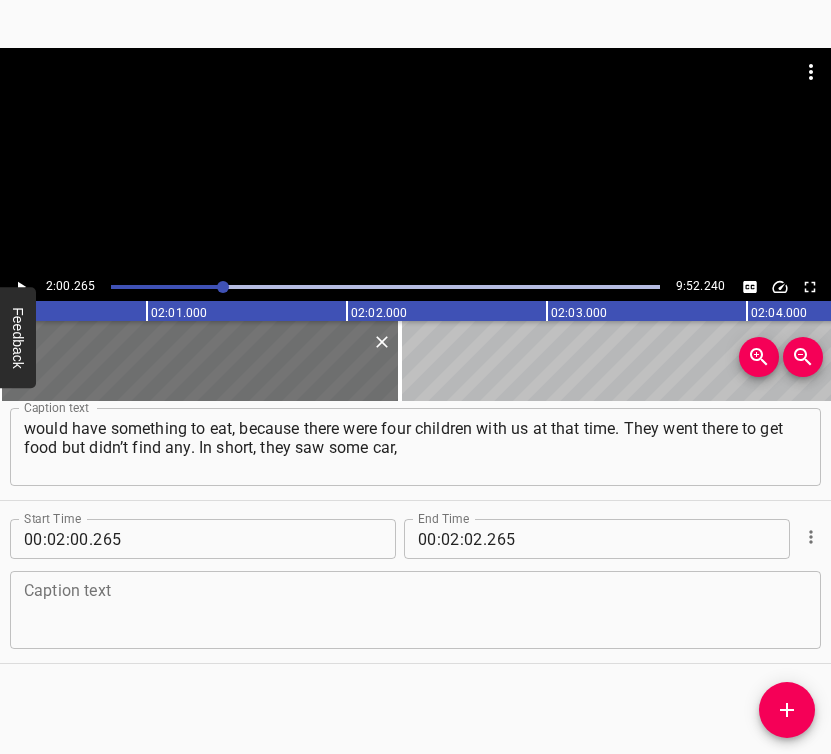 click at bounding box center [415, 610] 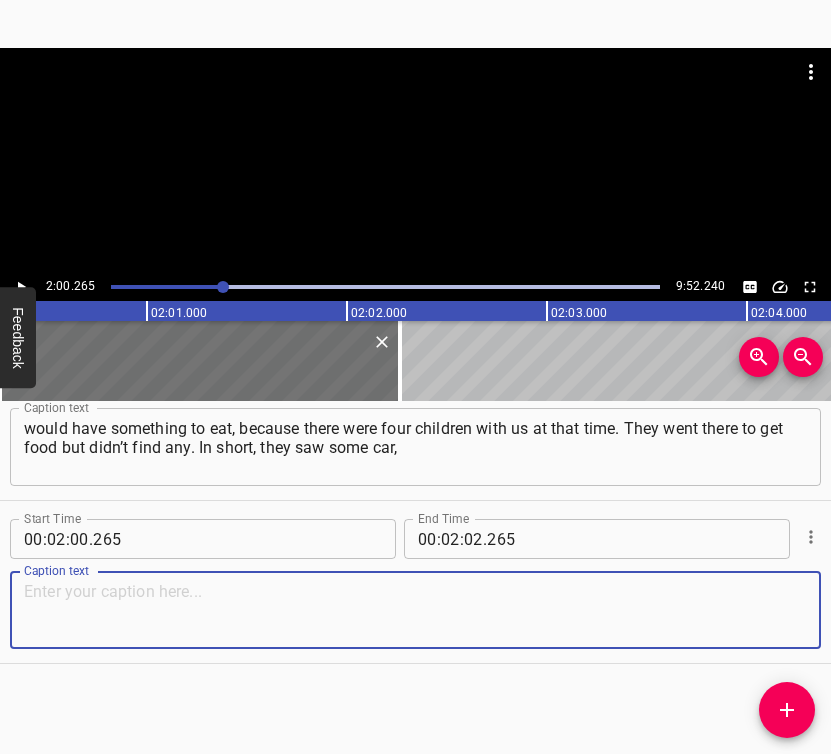paste on "all covered in white bands. Do you remember how everyone was all wrapped up back then?.. They asked those people what was going on," 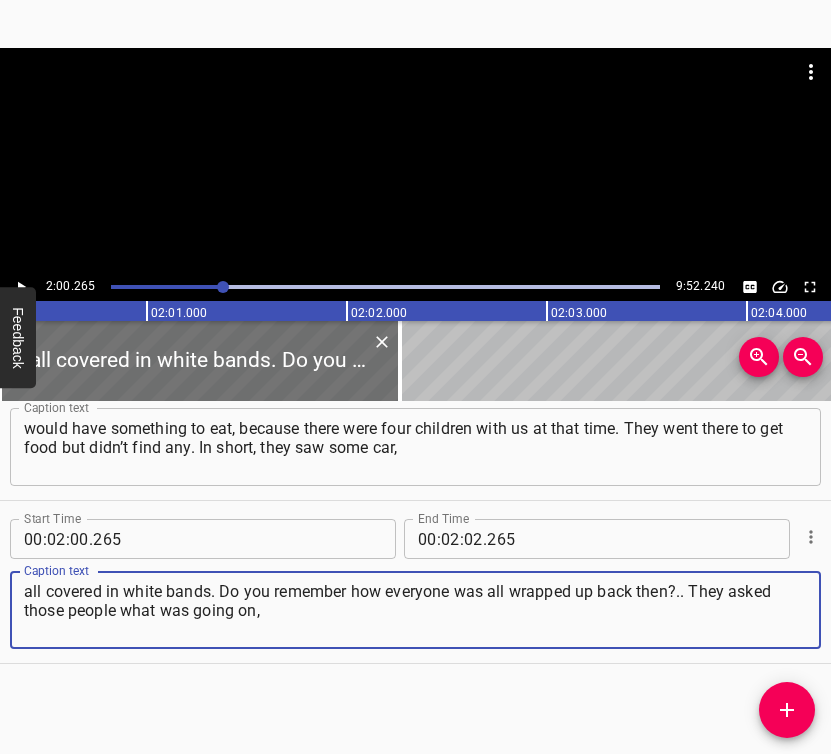 type on "all covered in white bands. Do you remember how everyone was all wrapped up back then?.. They asked those people what was going on," 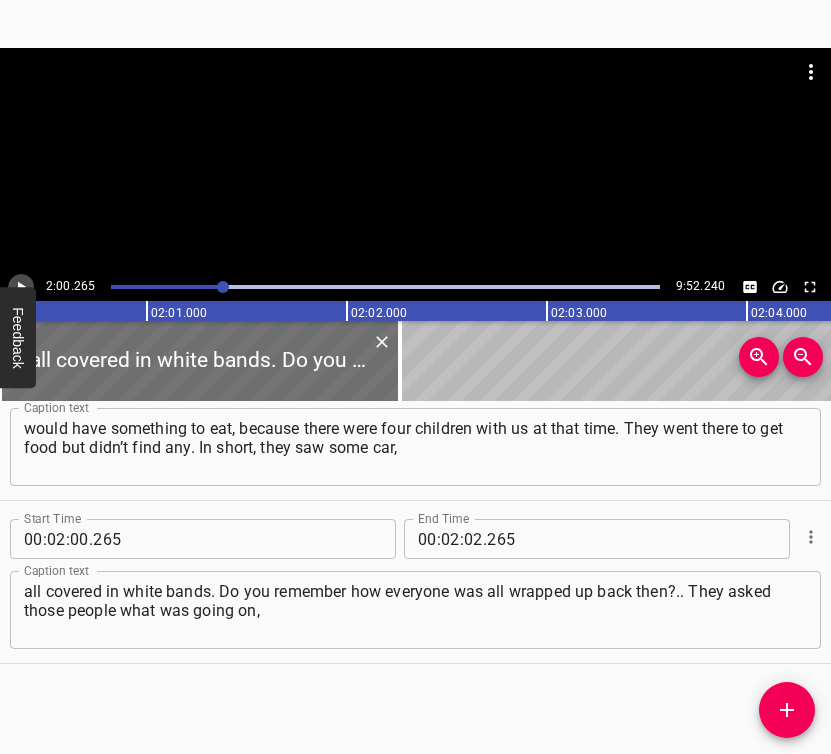 click 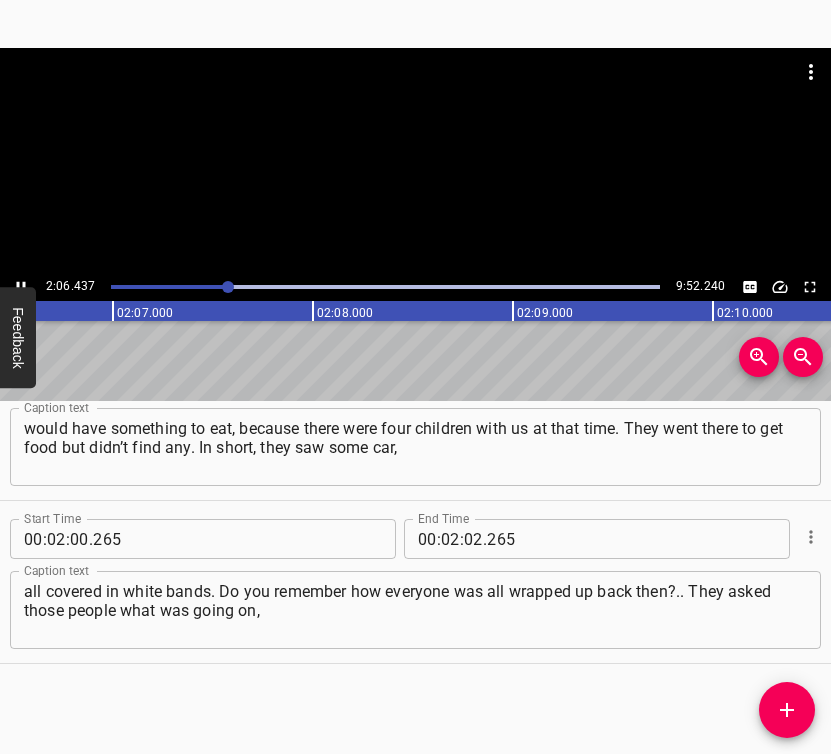click at bounding box center [21, 287] 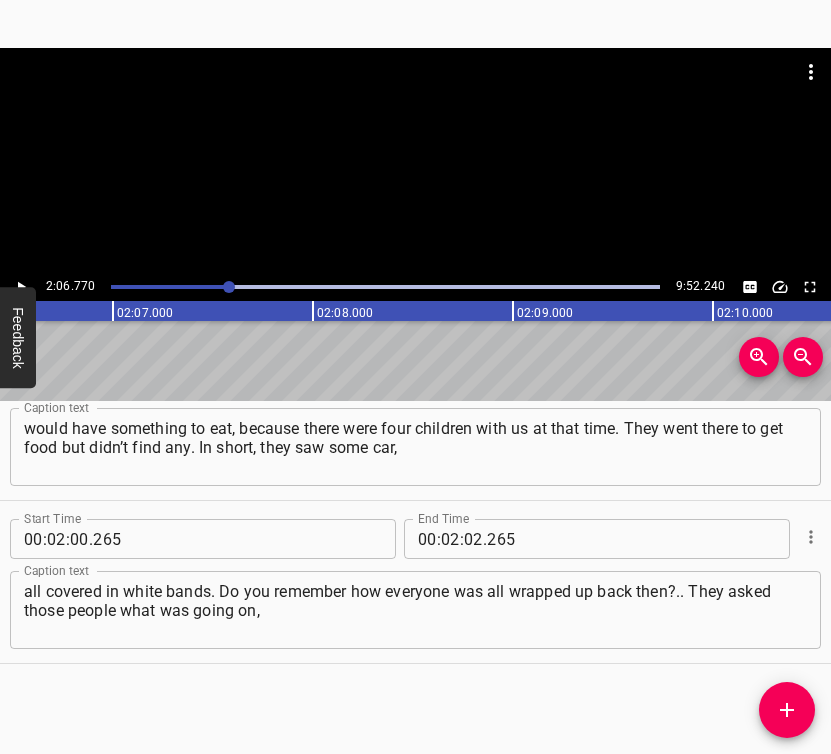 scroll, scrollTop: 0, scrollLeft: 25353, axis: horizontal 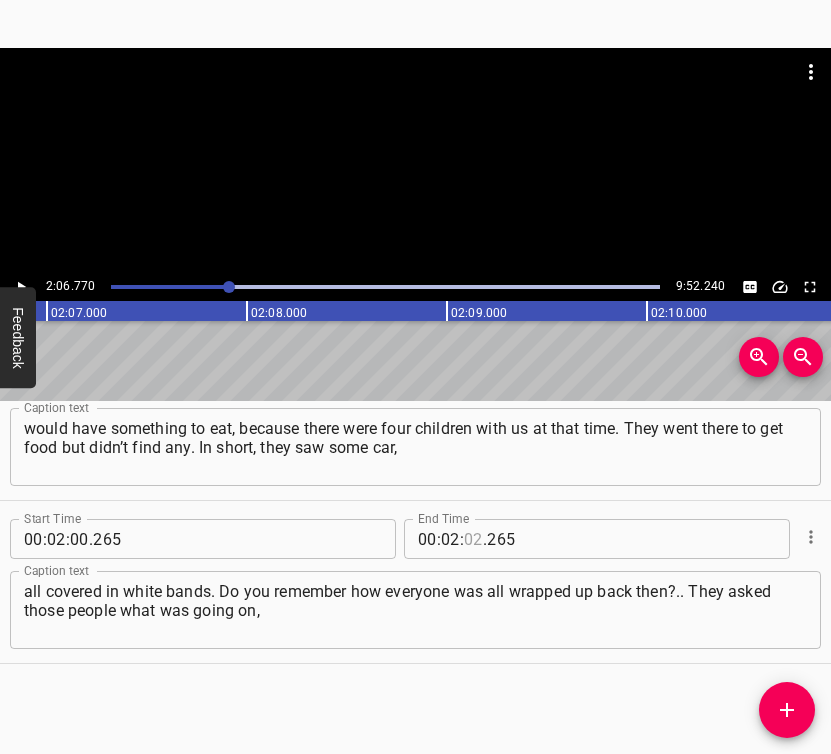 click at bounding box center (473, 539) 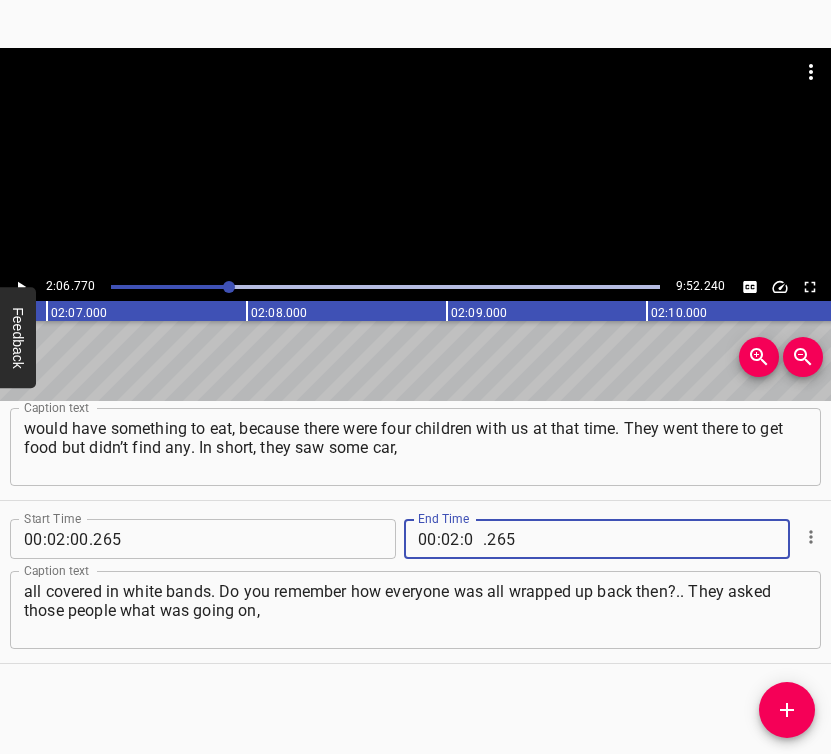 type on "06" 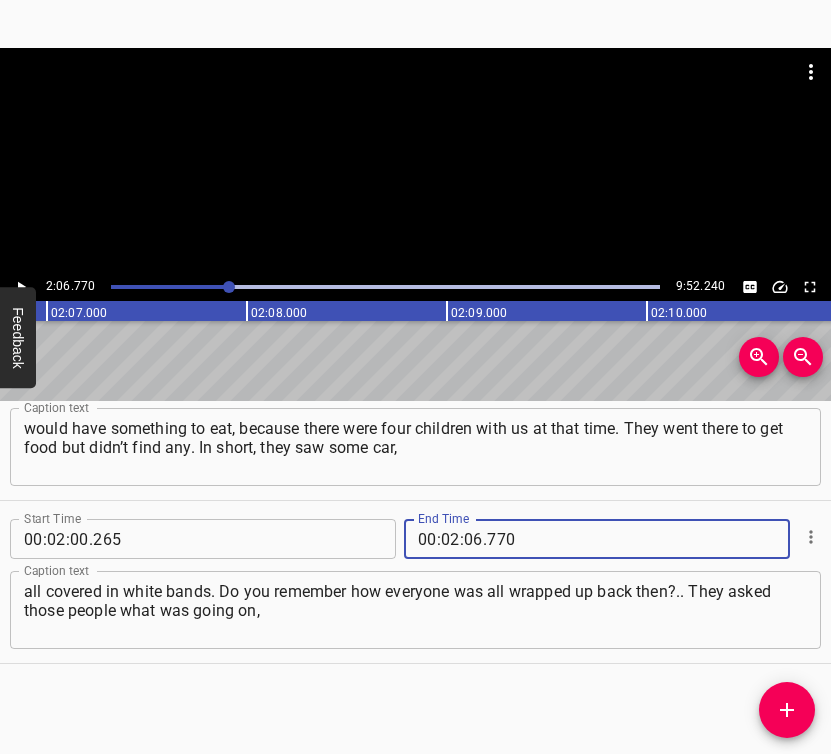 type on "770" 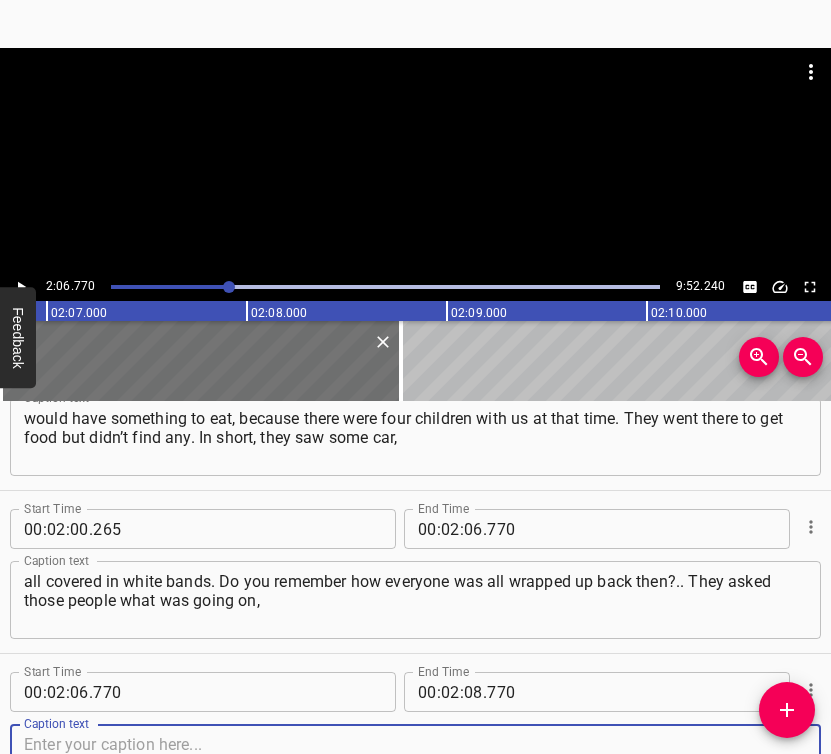 scroll, scrollTop: 1534, scrollLeft: 0, axis: vertical 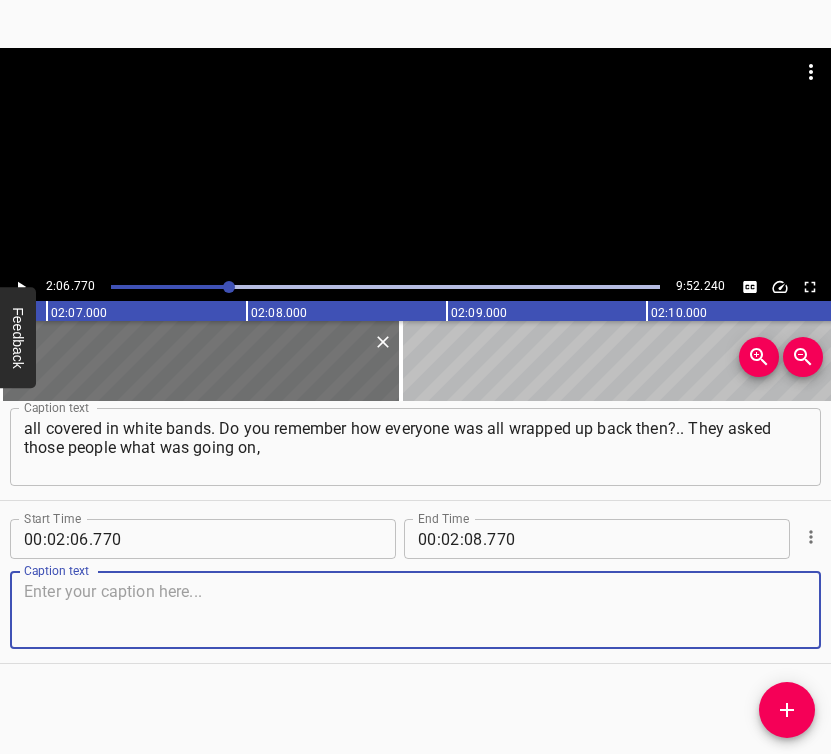 drag, startPoint x: 771, startPoint y: 625, endPoint x: 827, endPoint y: 595, distance: 63.529522 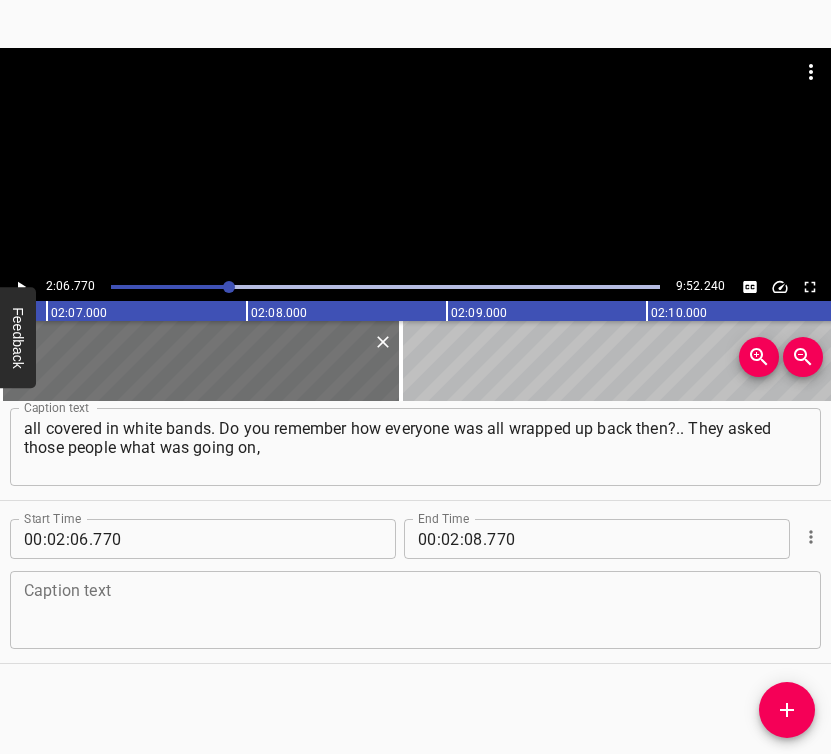 click at bounding box center [415, 610] 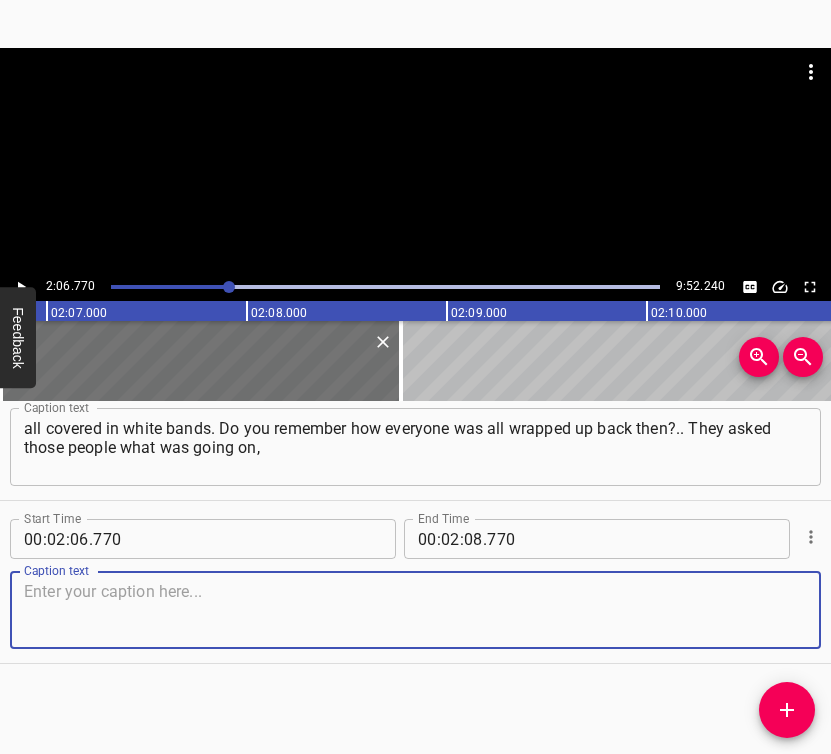 paste on "and were told that the exit was open for one hour. And my neighbor just took them out like that. It was [DATE]. Before the full-scale invasion," 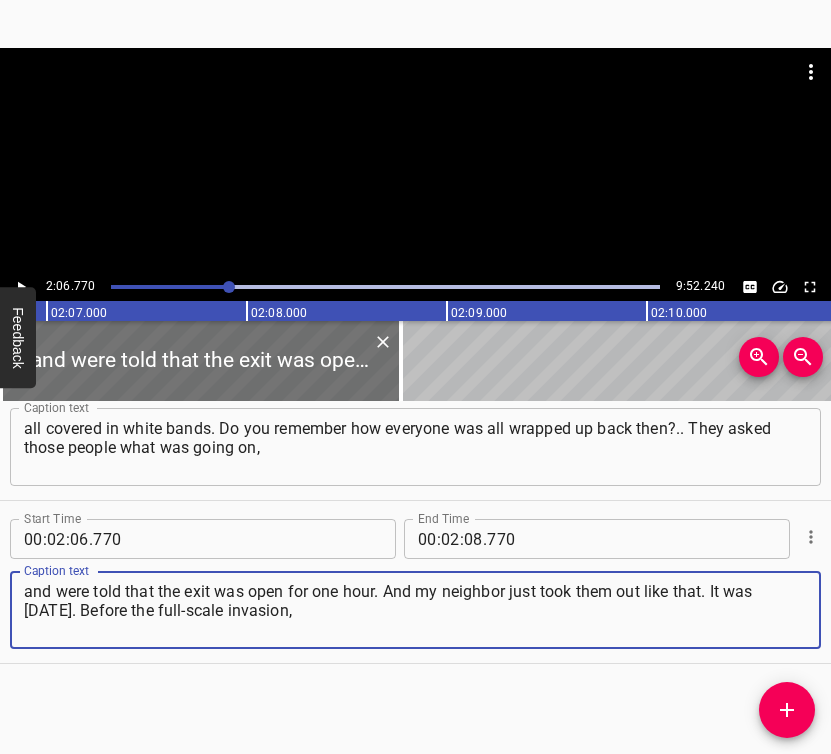 type on "and were told that the exit was open for one hour. And my neighbor just took them out like that. It was [DATE]. Before the full-scale invasion," 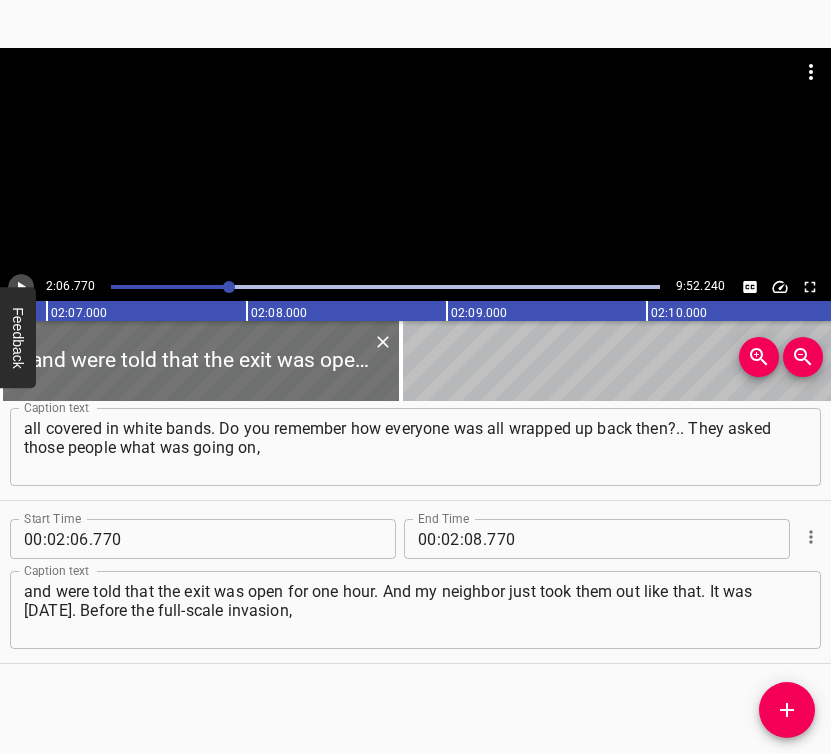 click at bounding box center (21, 287) 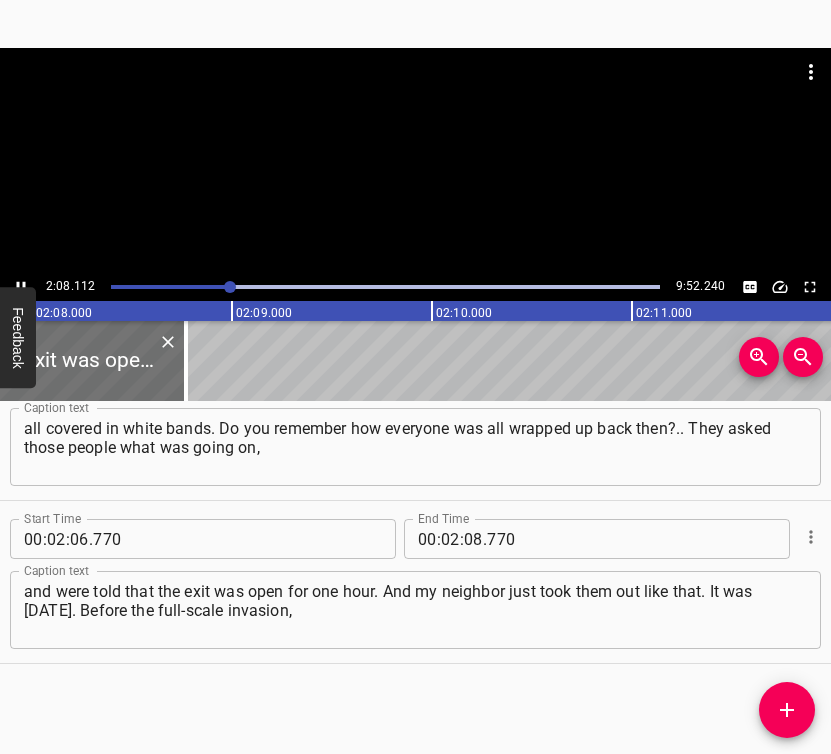 scroll, scrollTop: 0, scrollLeft: 25622, axis: horizontal 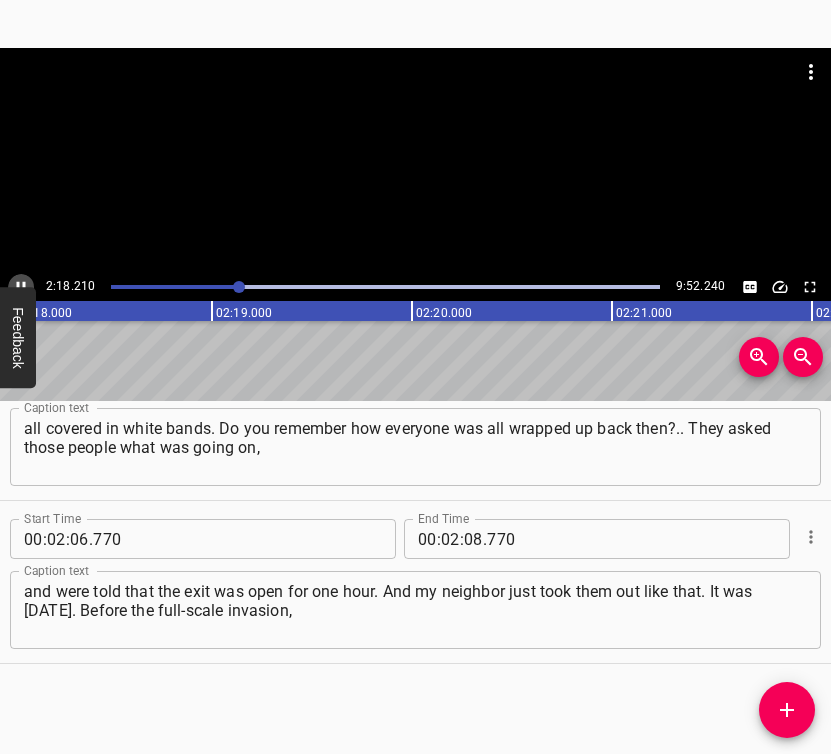 click 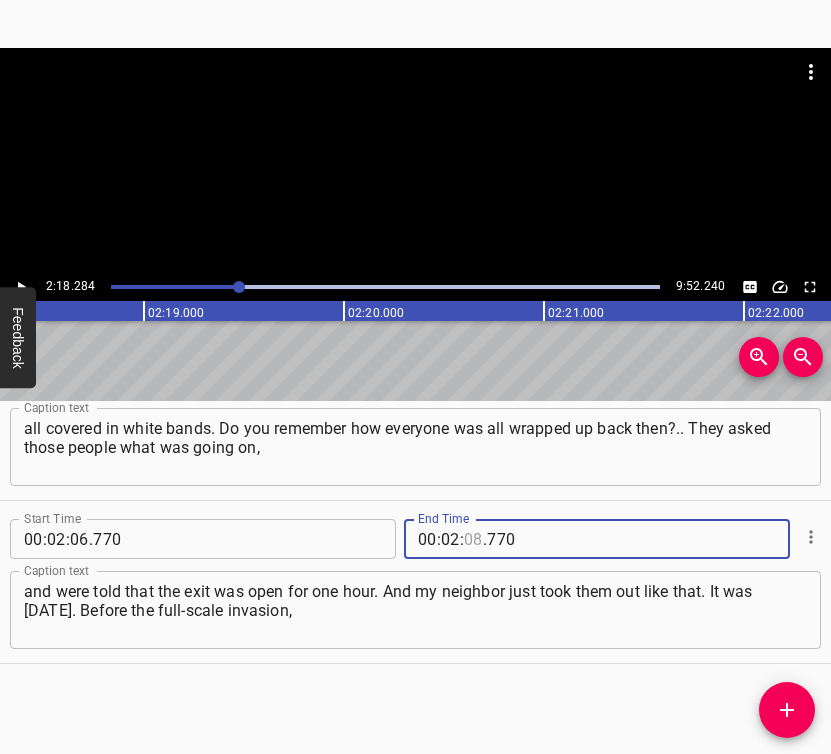 click at bounding box center [473, 539] 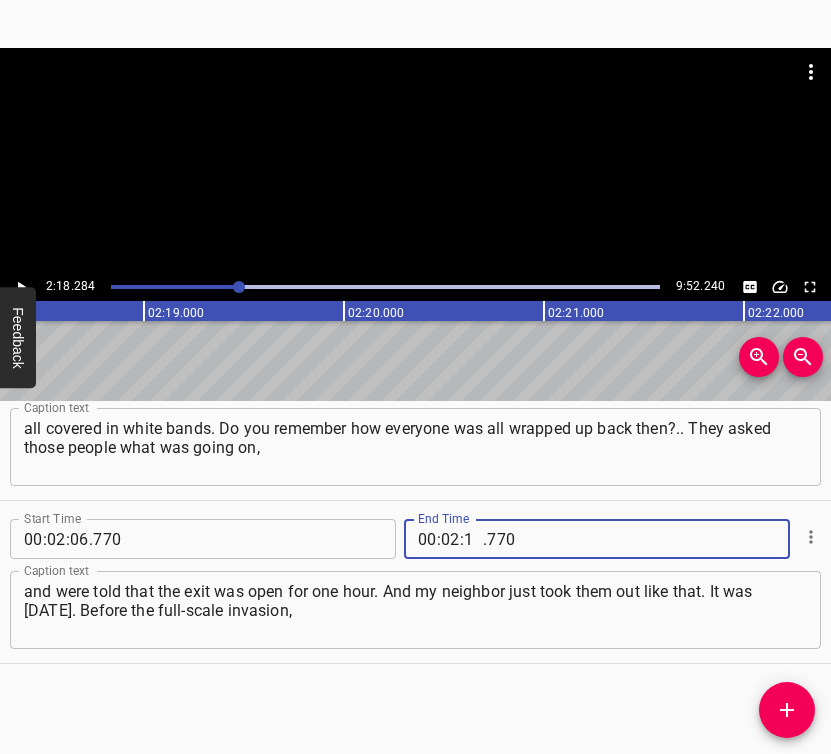 type on "18" 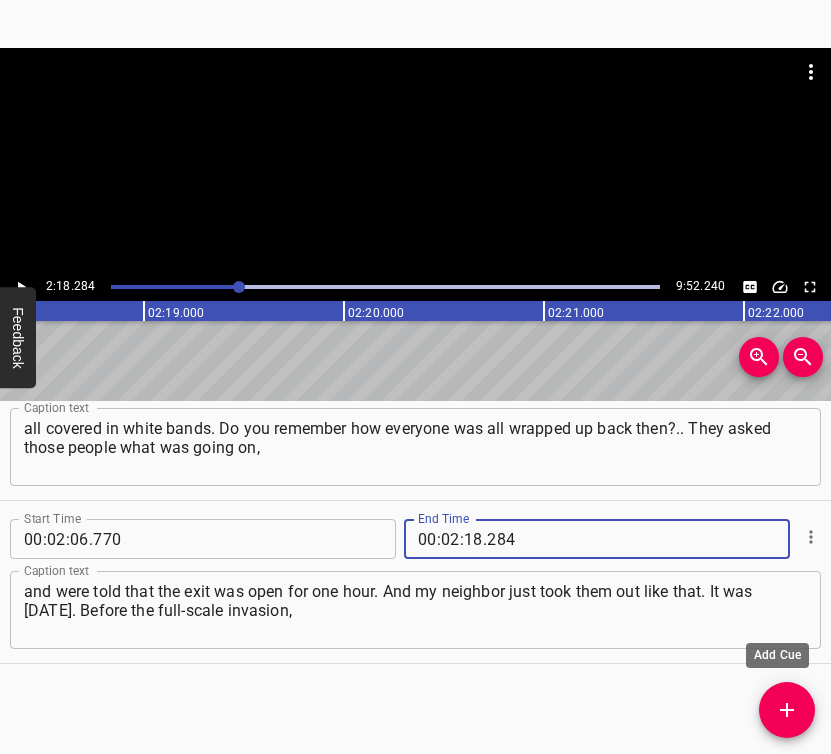 type on "284" 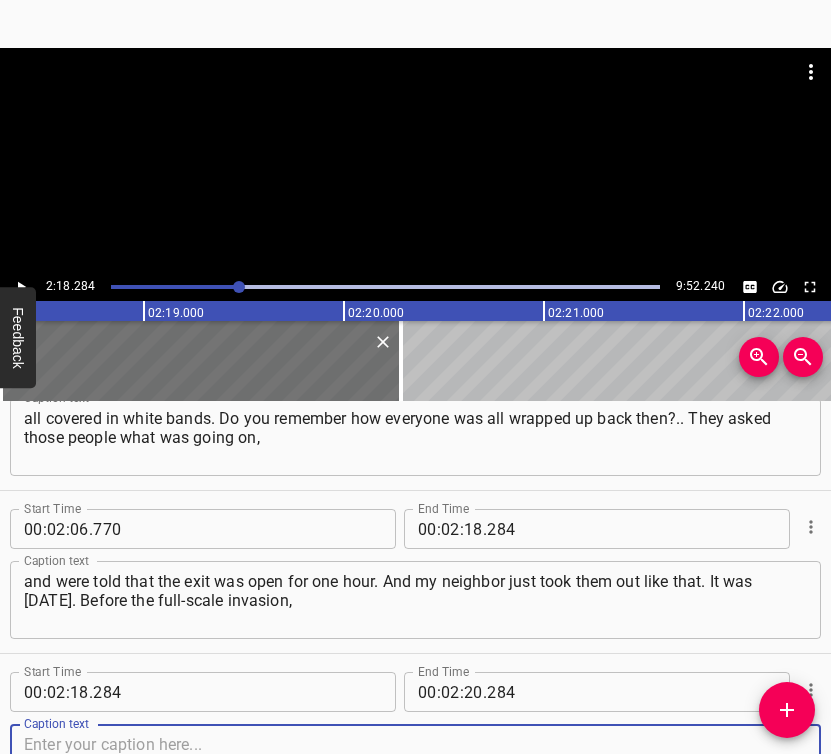 scroll, scrollTop: 1697, scrollLeft: 0, axis: vertical 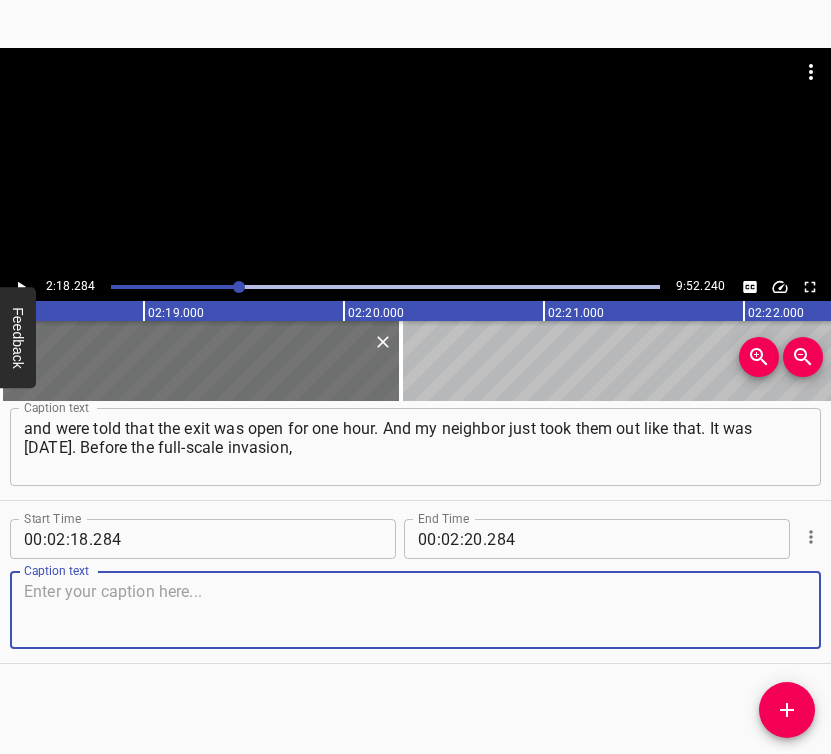 click at bounding box center (415, 610) 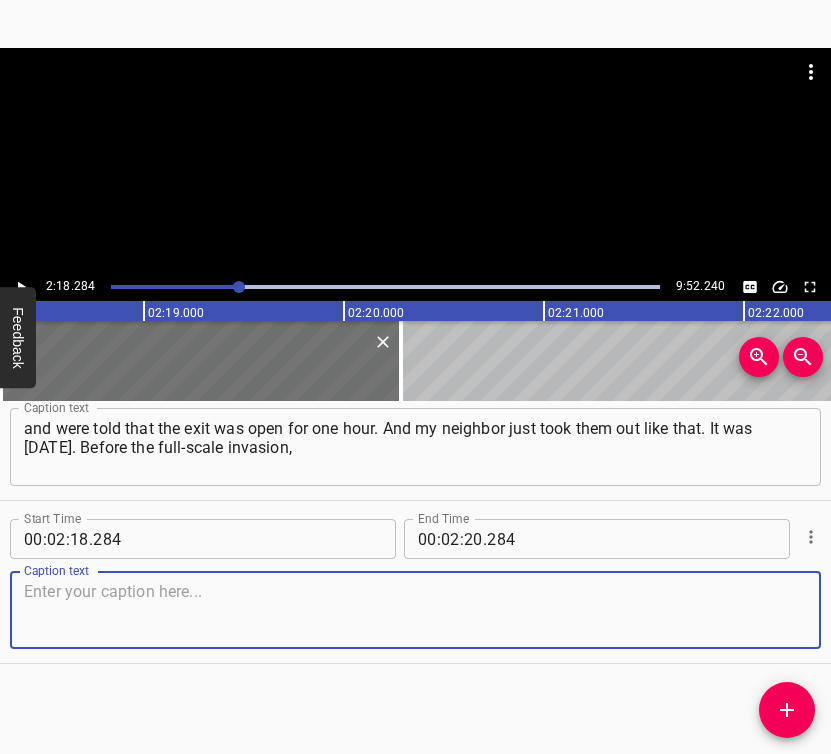 click at bounding box center (415, 610) 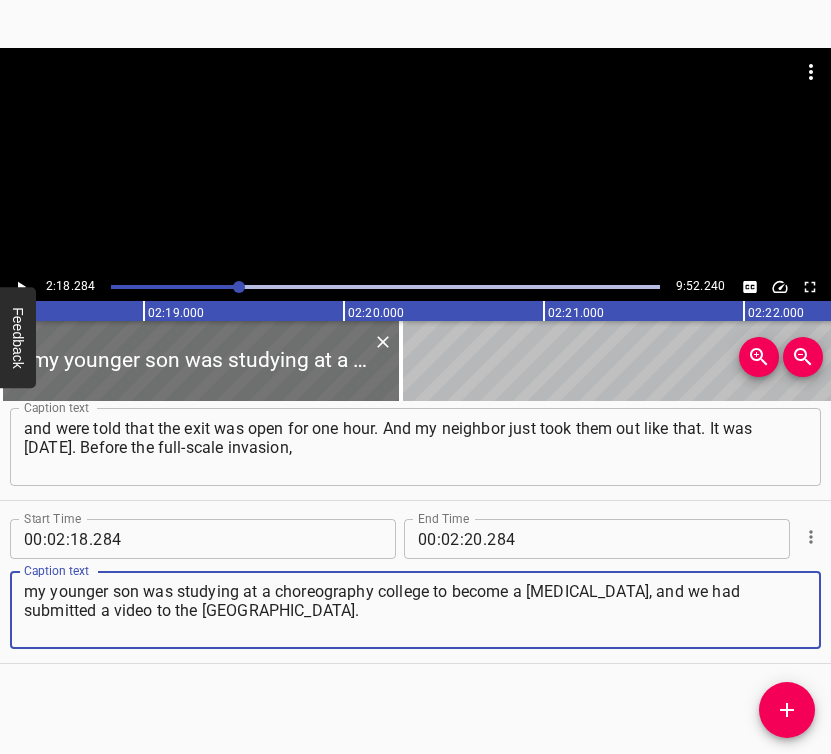 type on "my younger son was studying at a choreography college to become a [MEDICAL_DATA], and we had submitted a video to the [GEOGRAPHIC_DATA]." 